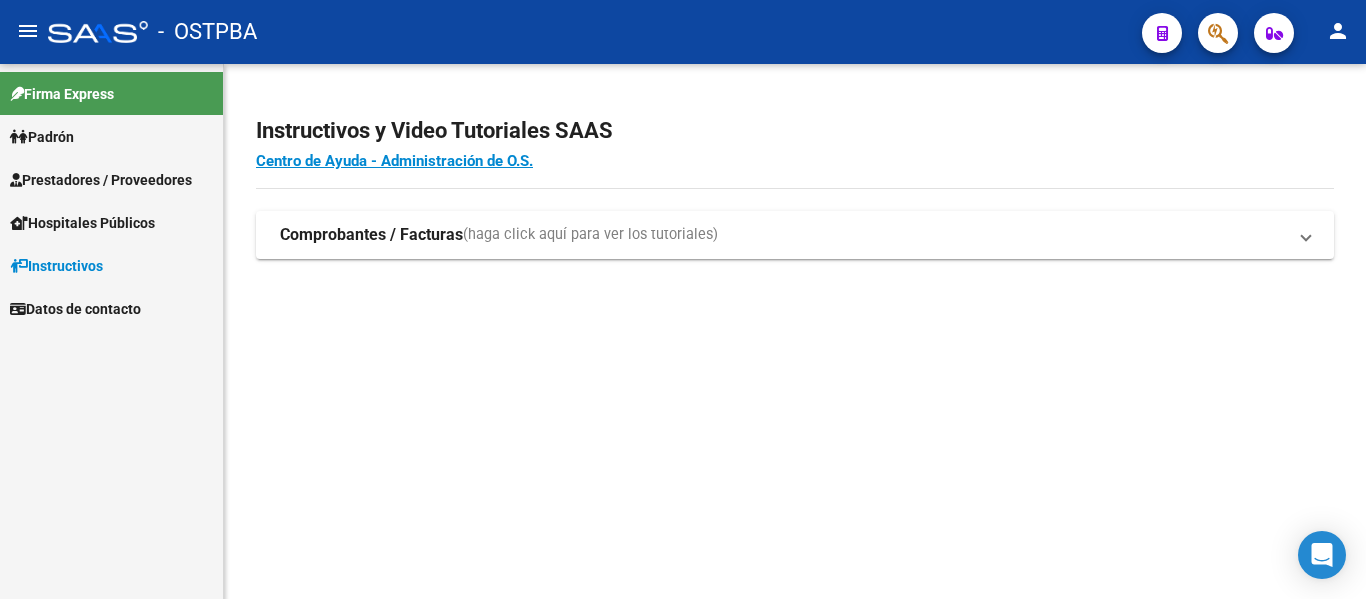 scroll, scrollTop: 0, scrollLeft: 0, axis: both 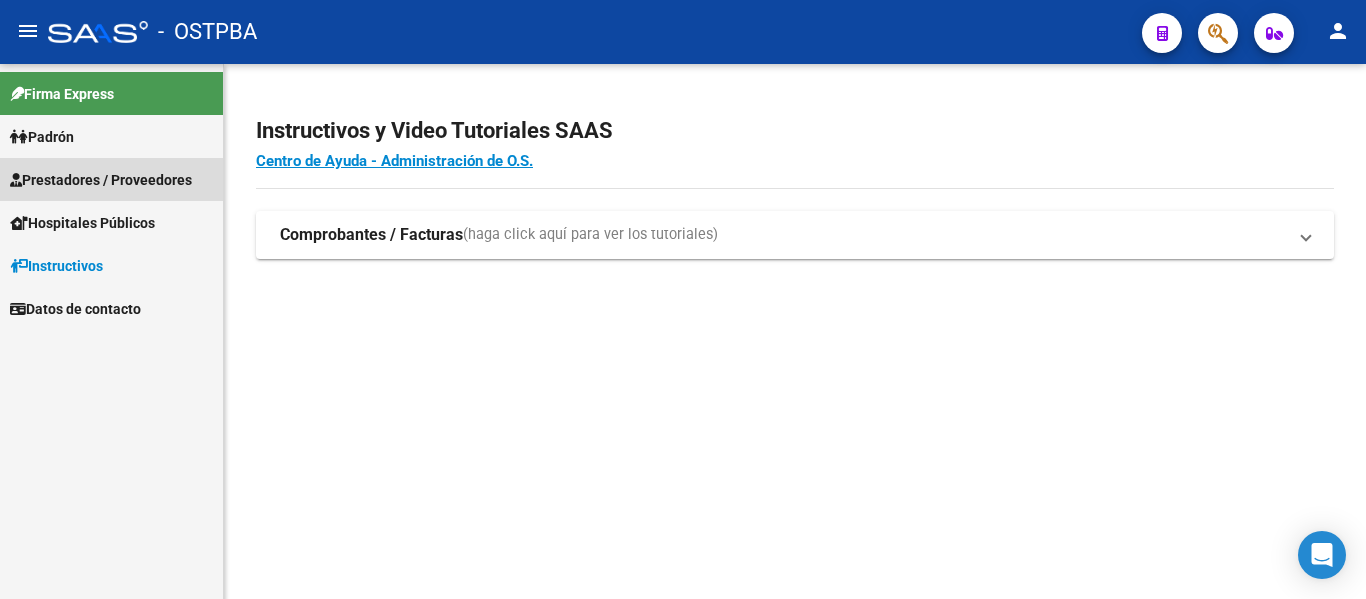 click on "Prestadores / Proveedores" at bounding box center [101, 180] 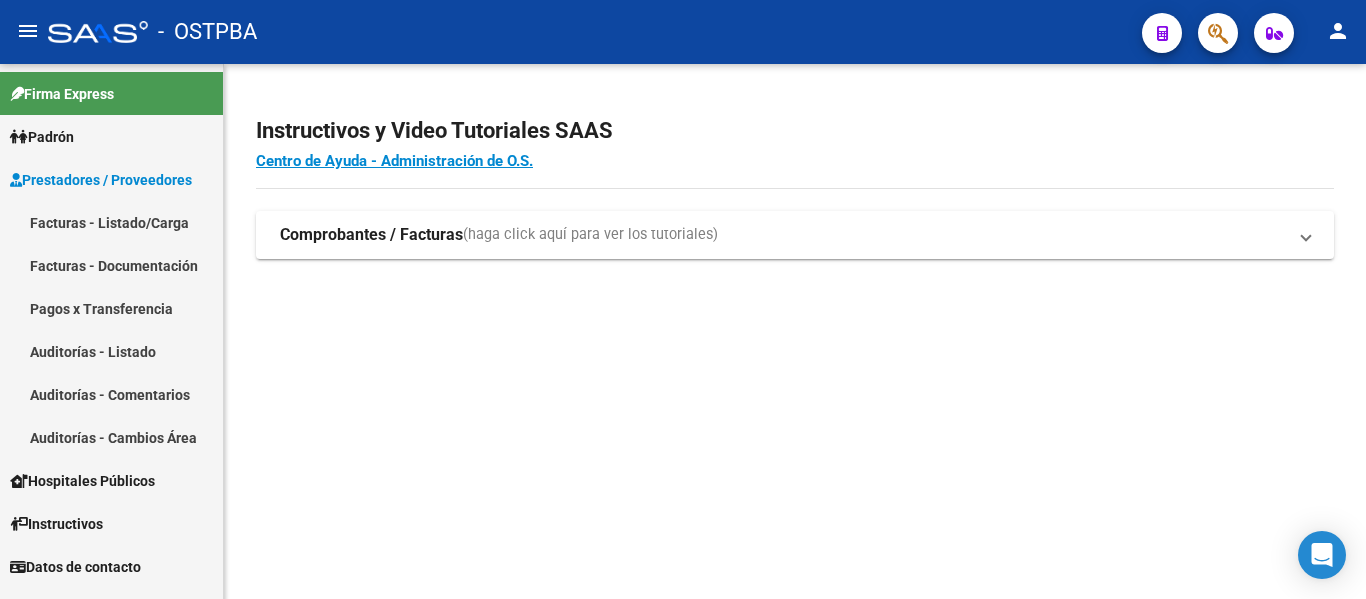 click on "Facturas - Documentación" at bounding box center [111, 265] 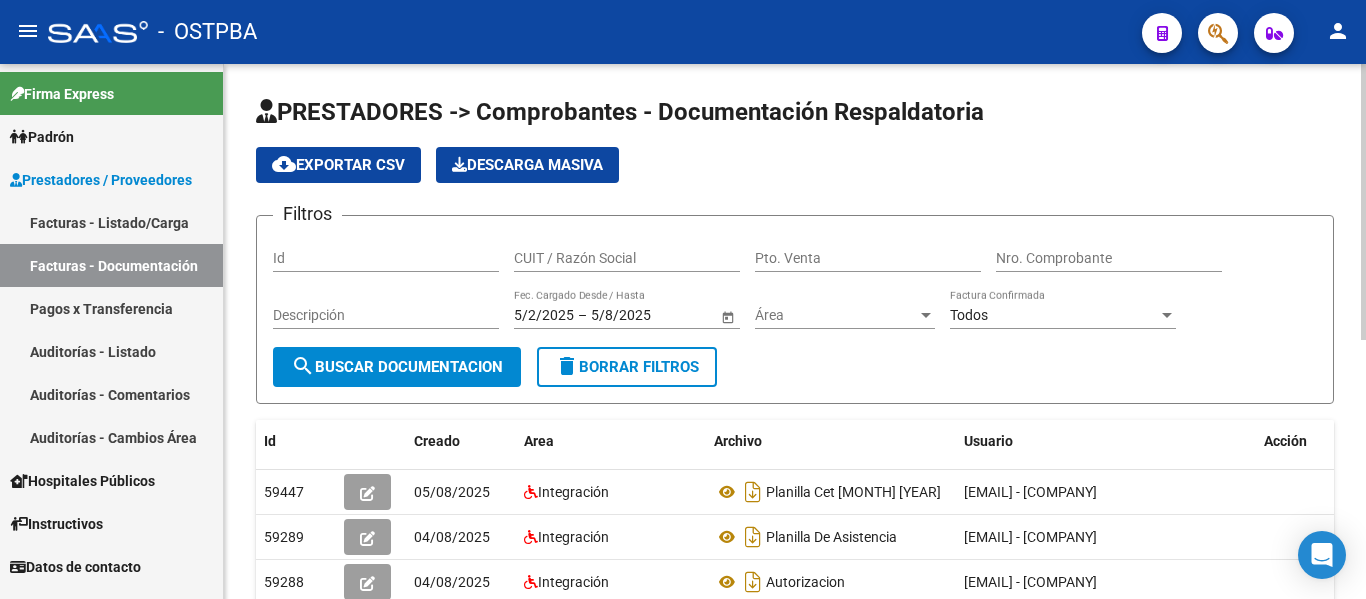 click on "CUIT / Razón Social" at bounding box center (627, 258) 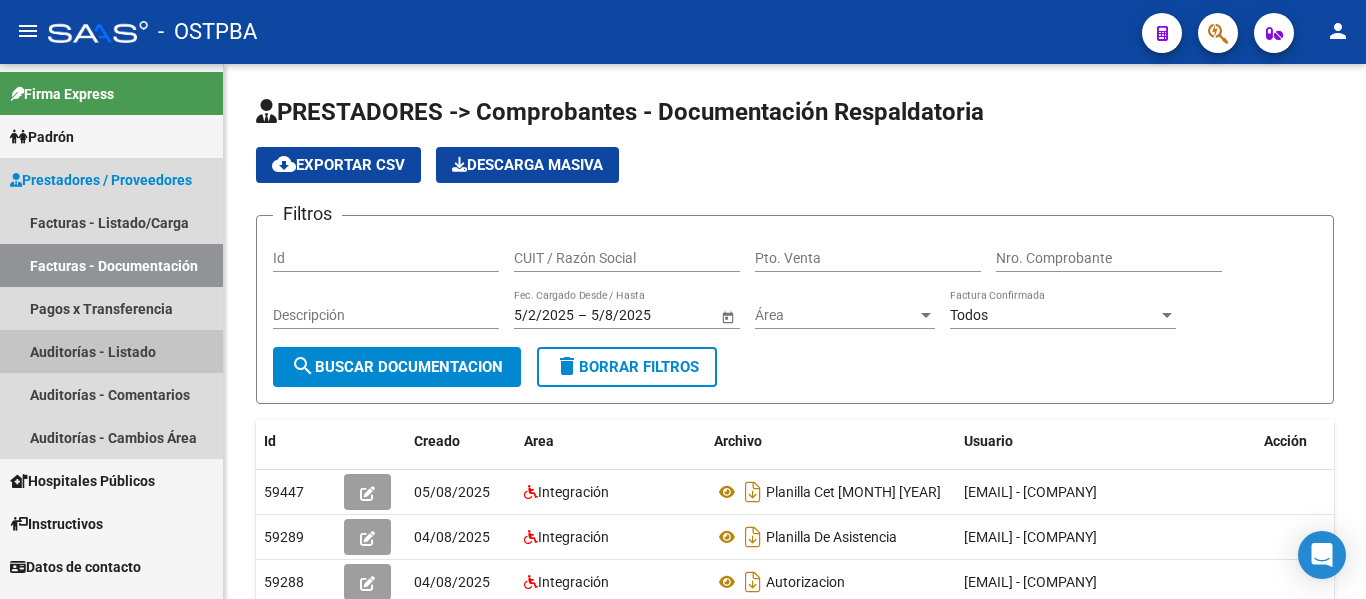 click on "Auditorías - Listado" at bounding box center (111, 351) 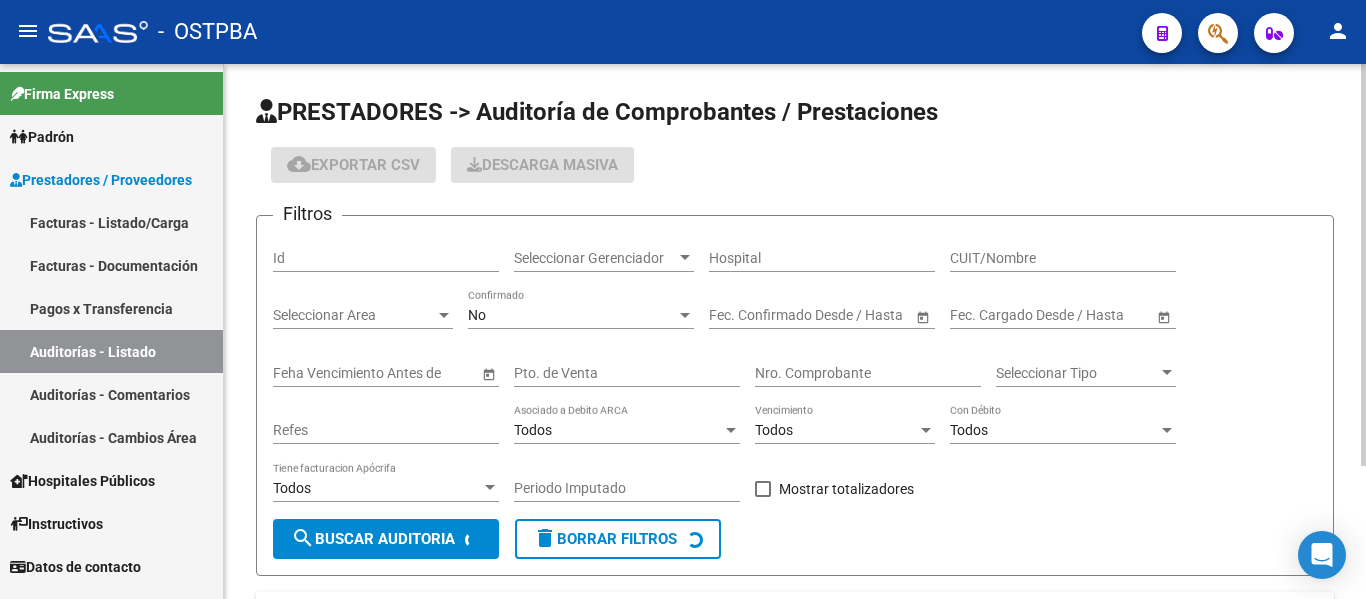 click on "Seleccionar Gerenciador" at bounding box center (595, 258) 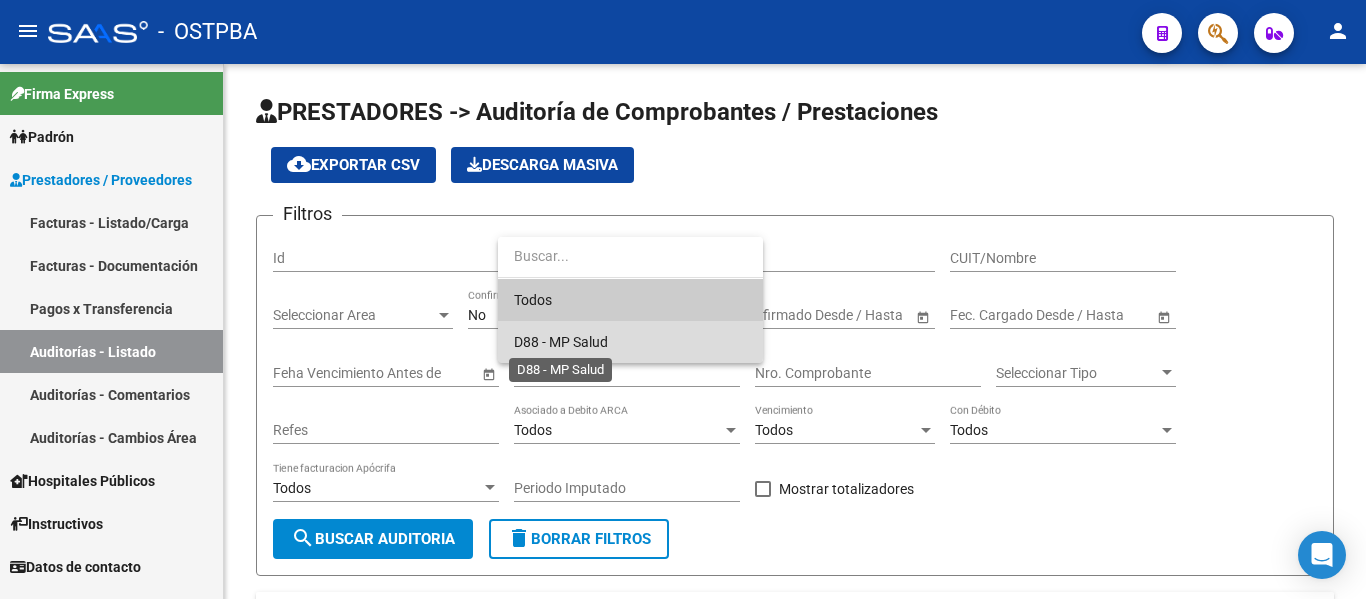 click on "D88 - MP Salud" at bounding box center (561, 342) 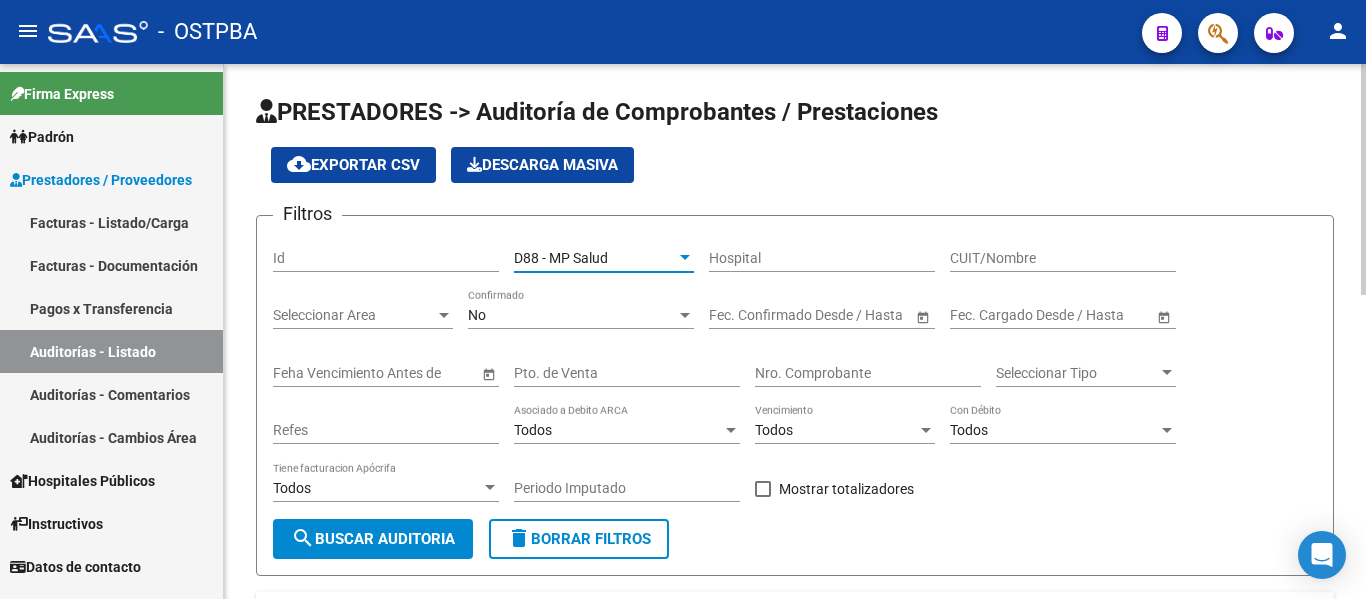 click on "No" at bounding box center (572, 315) 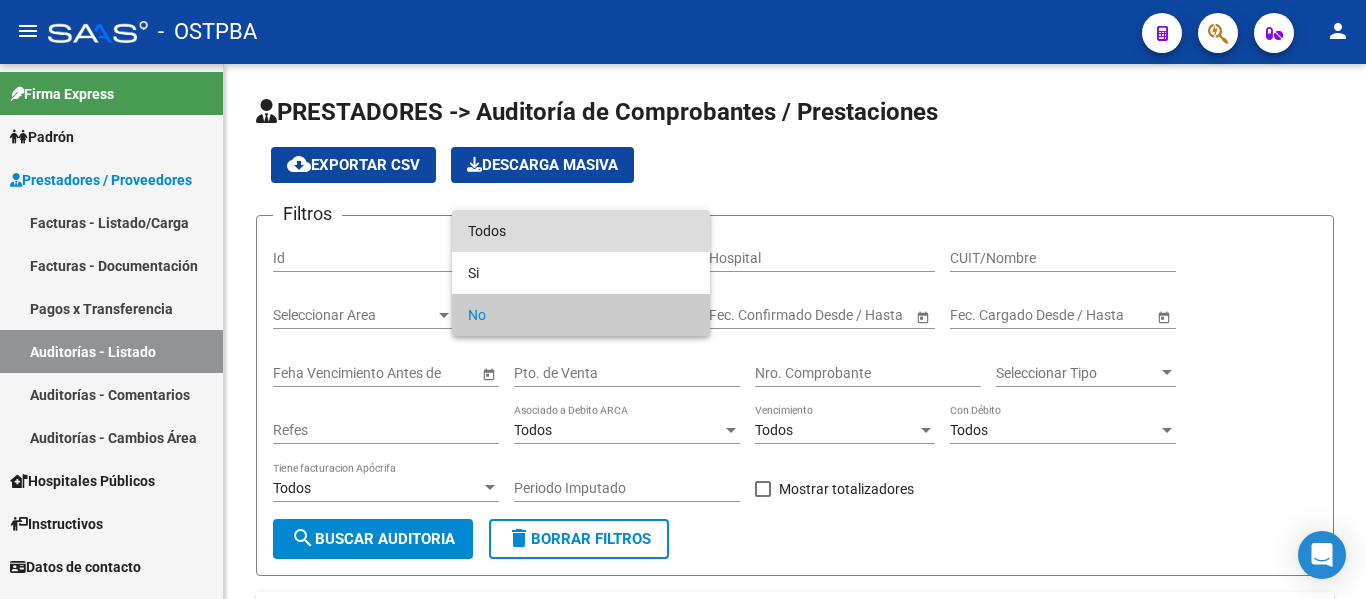 click on "Todos" at bounding box center (581, 231) 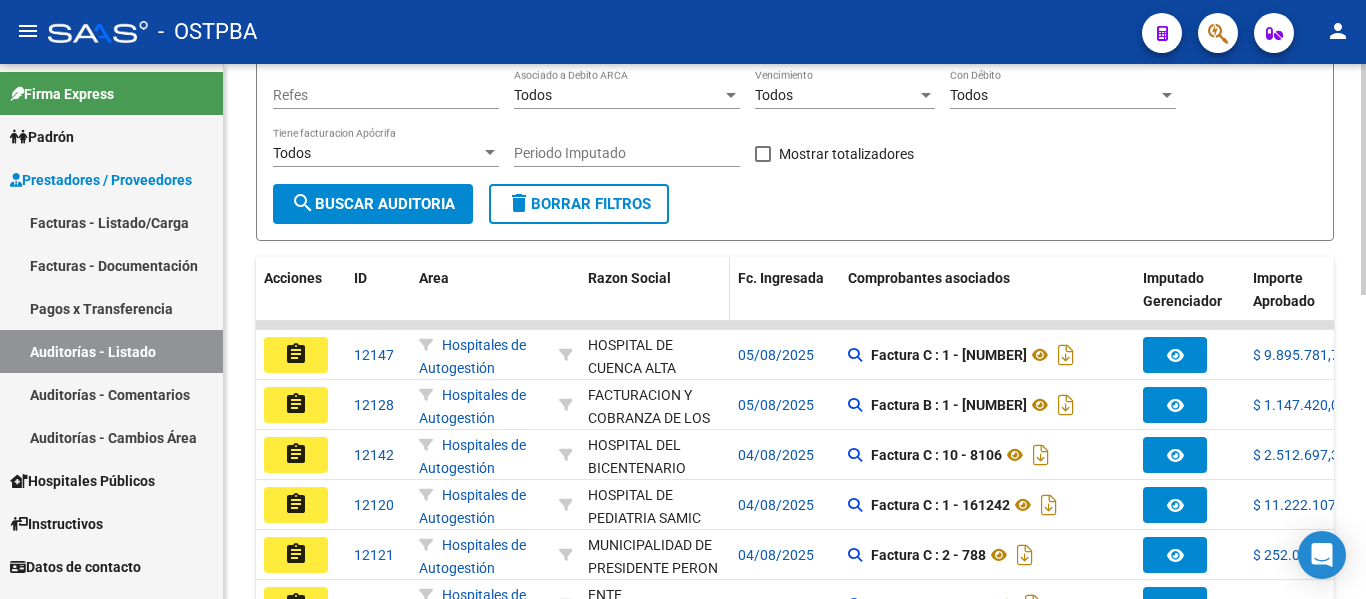scroll, scrollTop: 400, scrollLeft: 0, axis: vertical 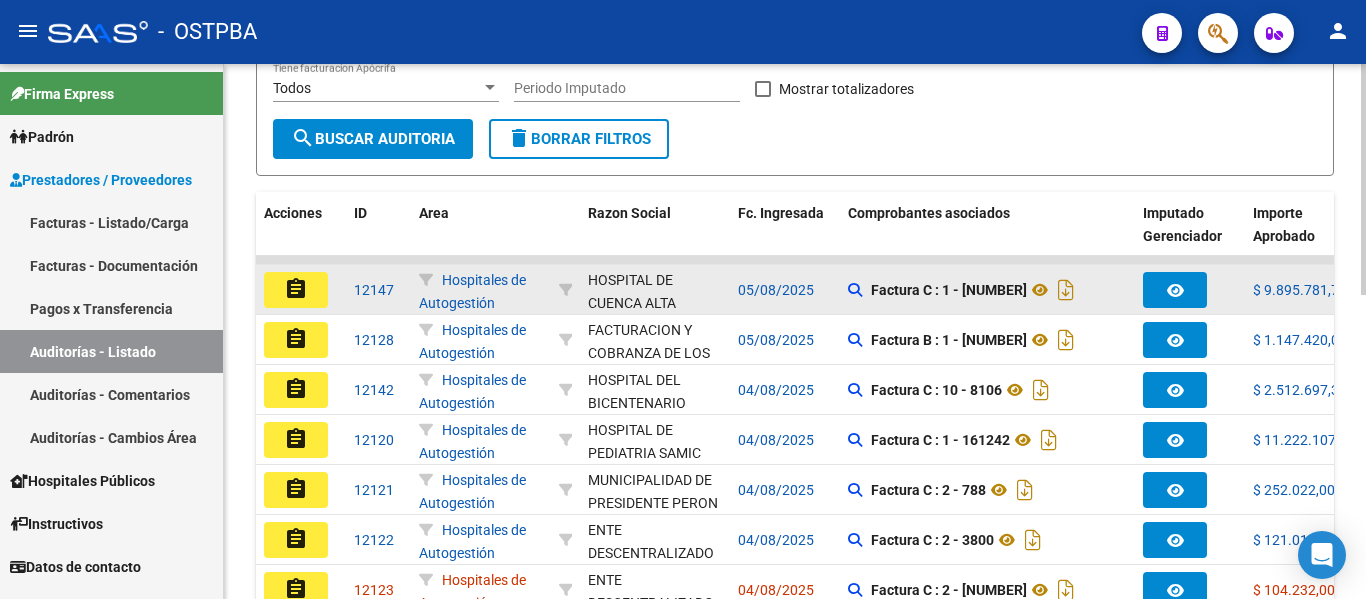 click on "assignment" 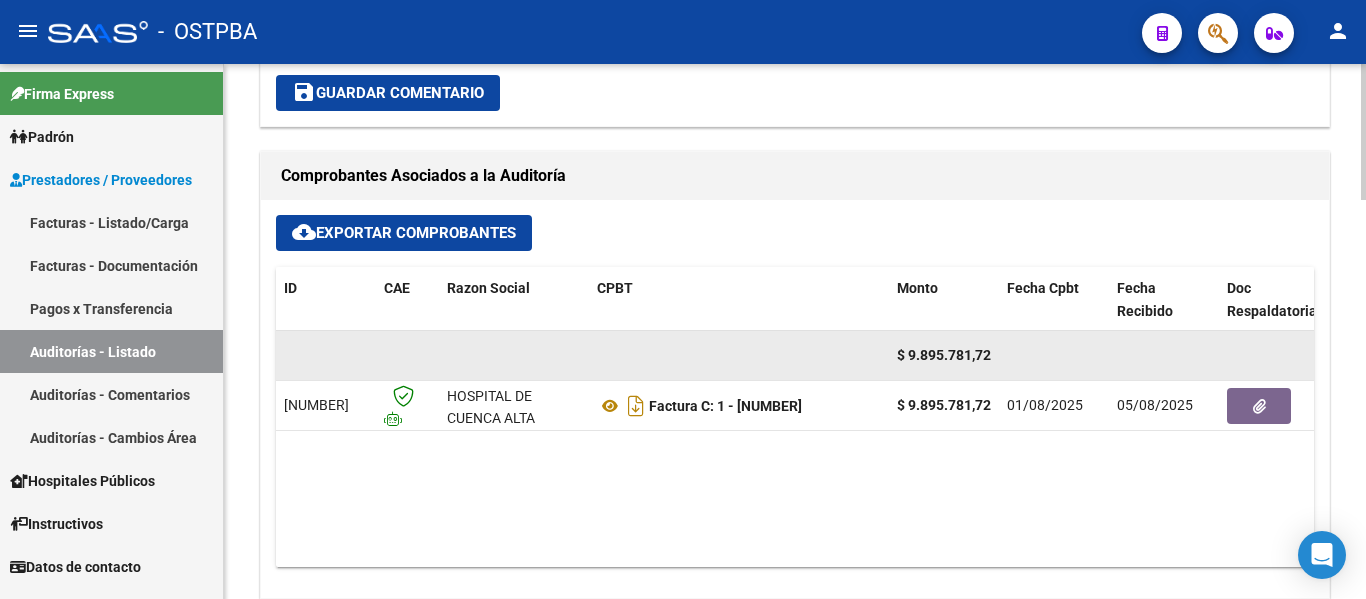 scroll, scrollTop: 800, scrollLeft: 0, axis: vertical 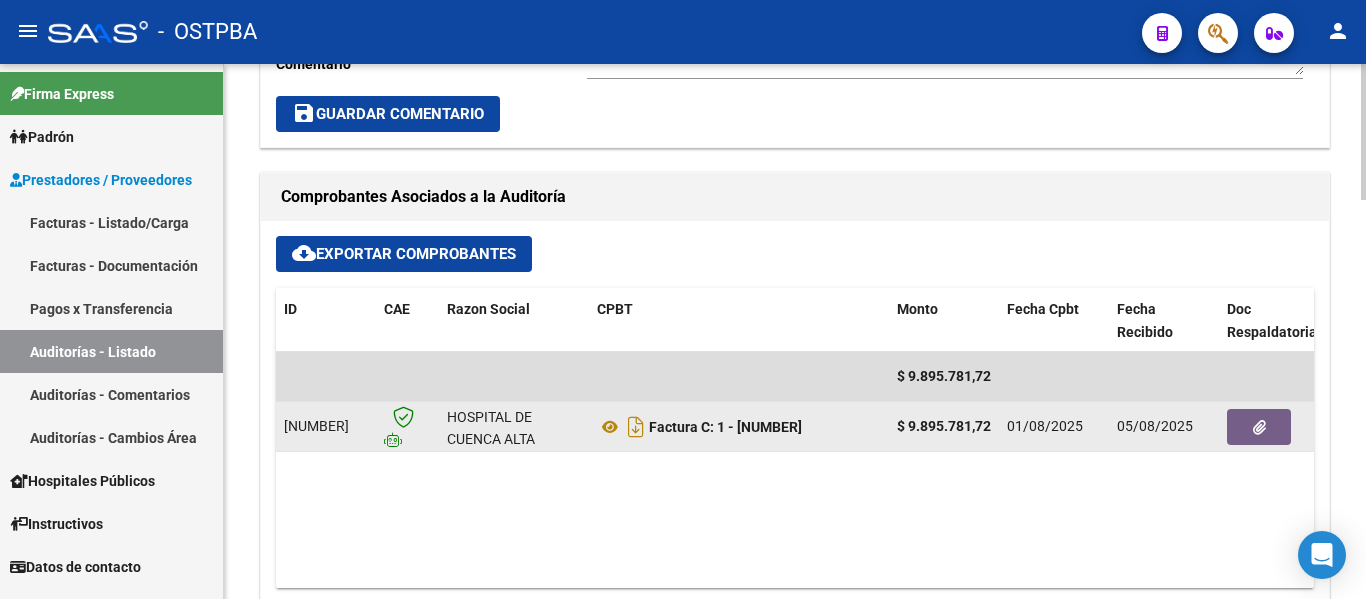 click 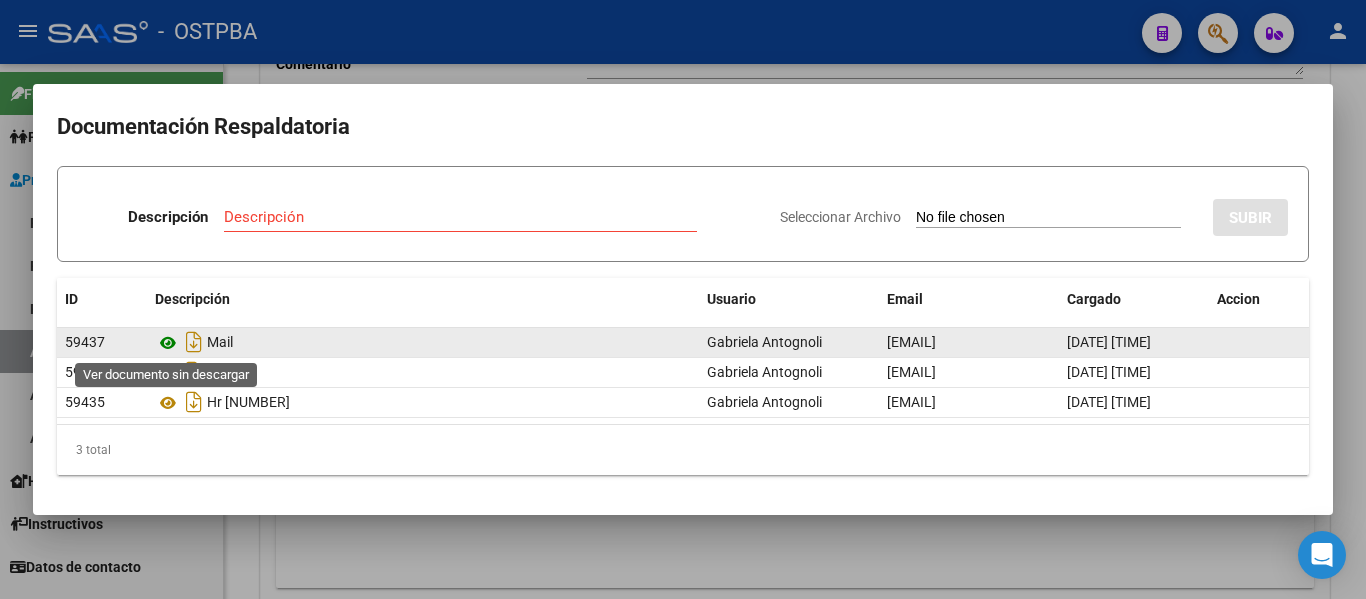 click 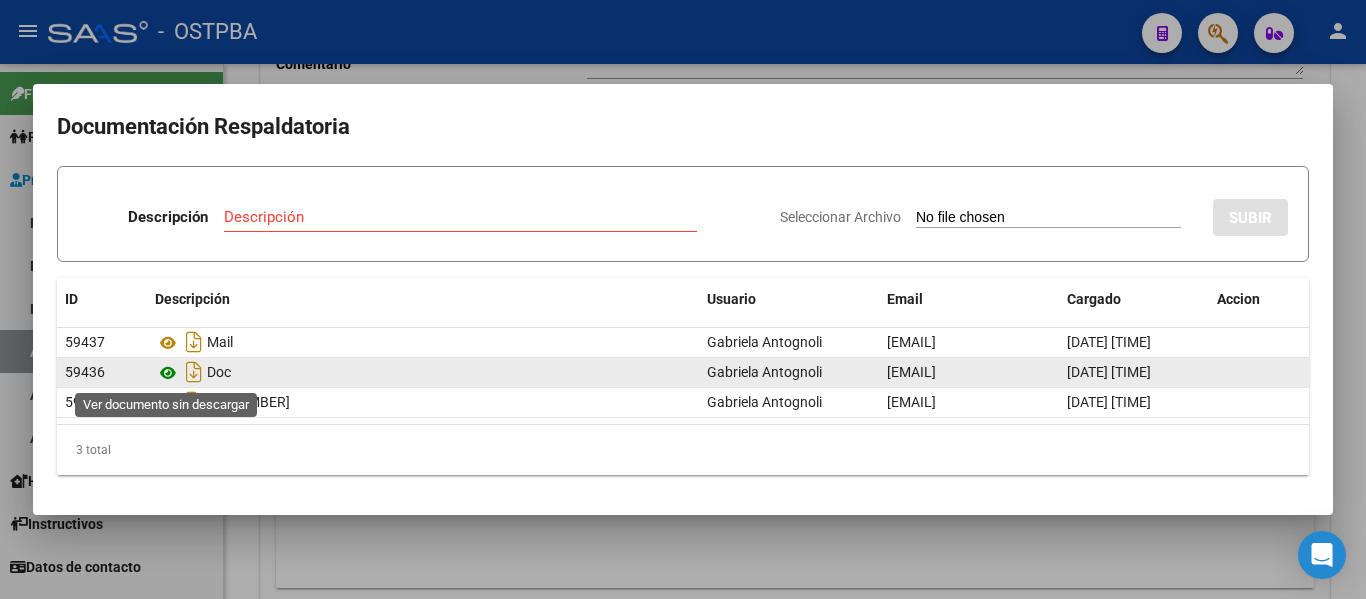 click 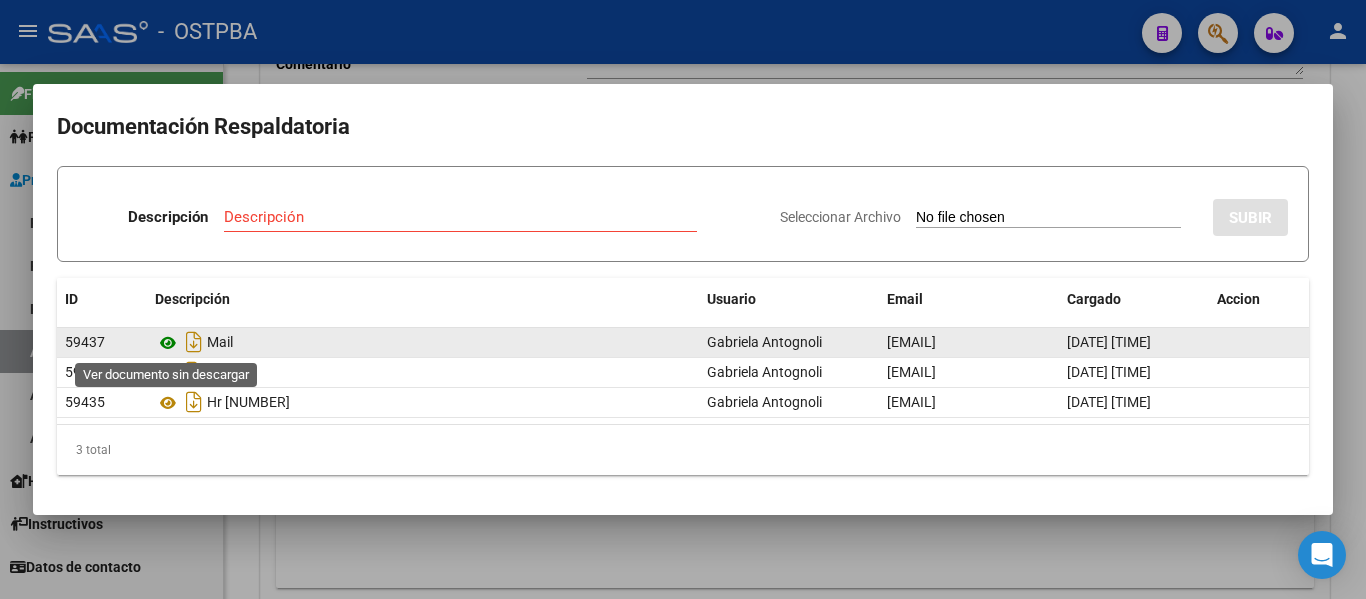 click 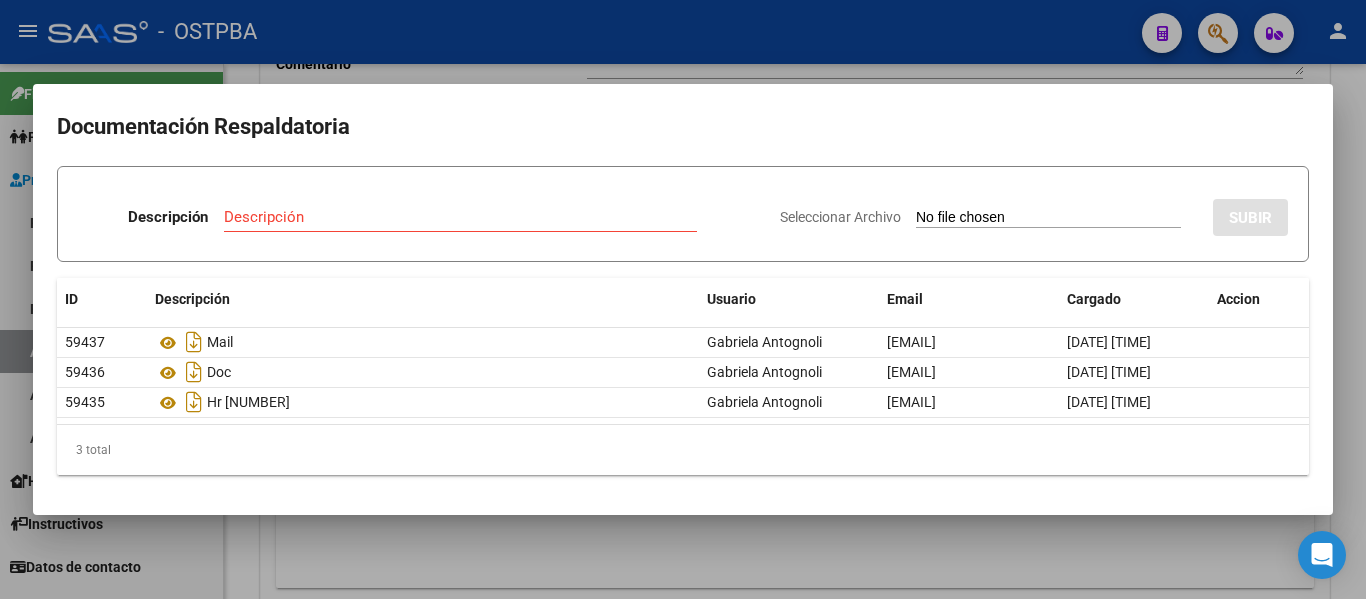 click at bounding box center (683, 299) 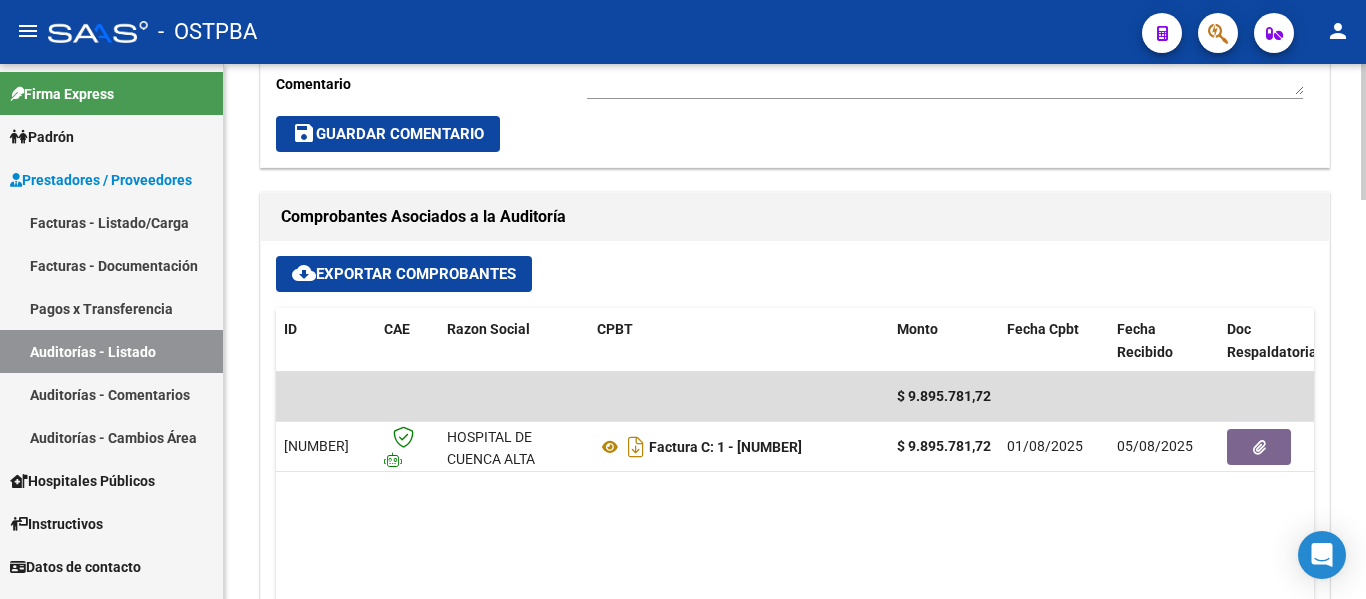 scroll, scrollTop: 800, scrollLeft: 0, axis: vertical 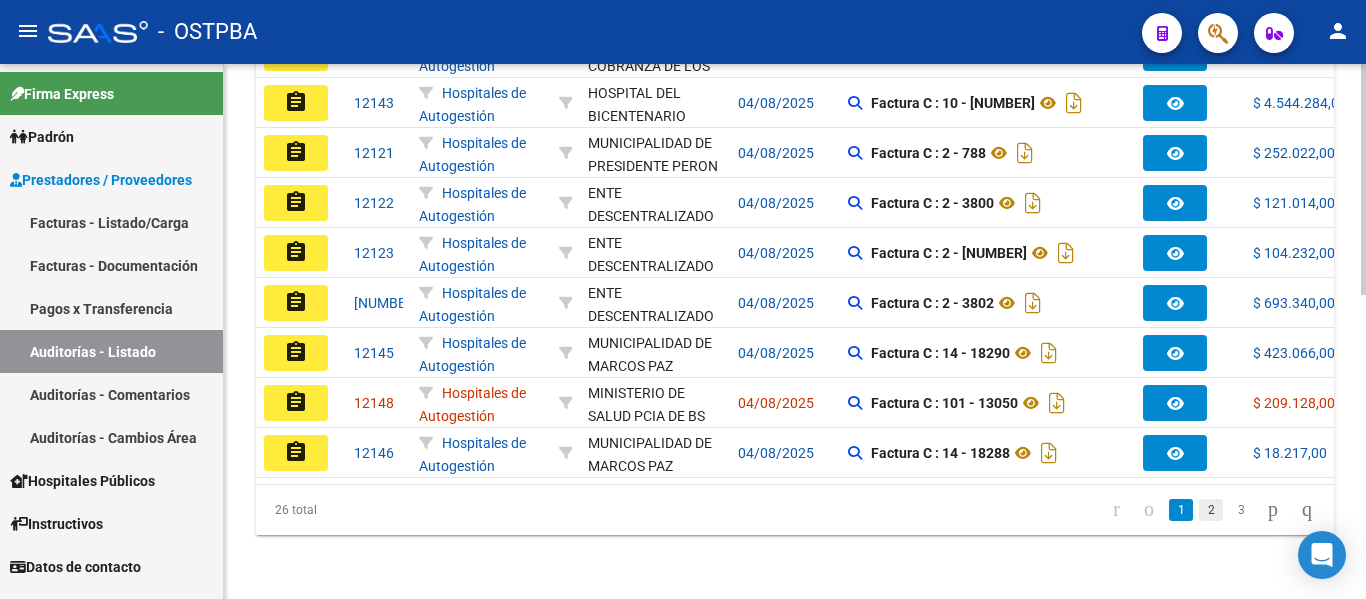 click on "2" 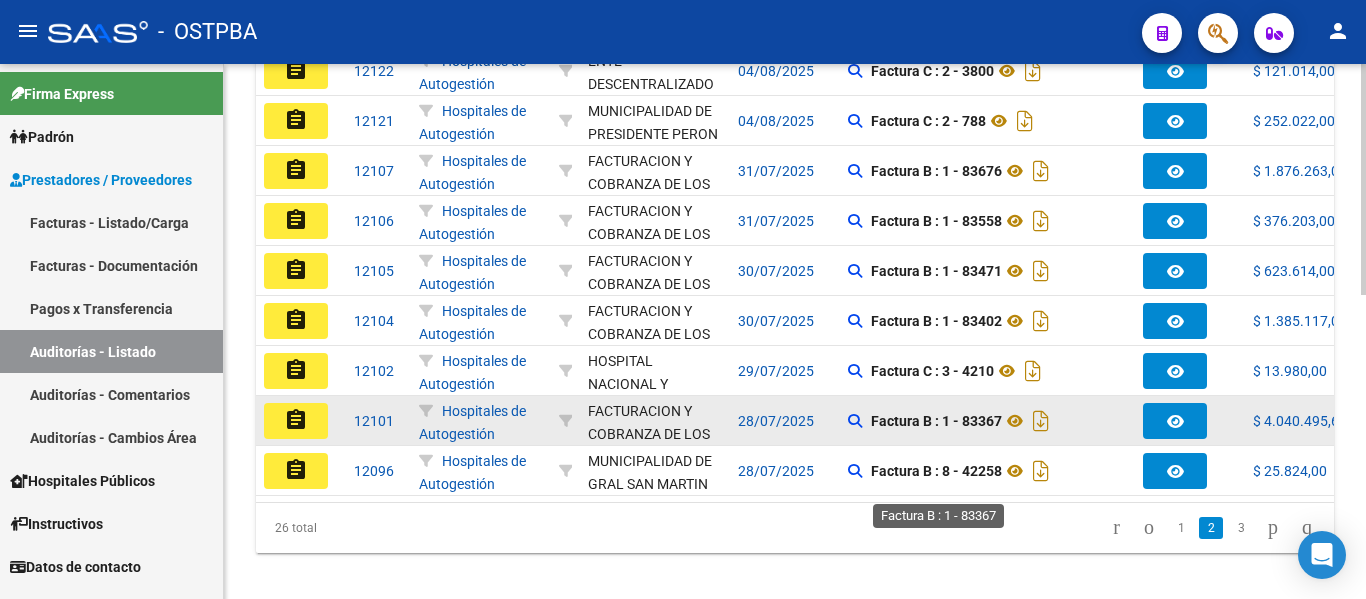 scroll, scrollTop: 703, scrollLeft: 0, axis: vertical 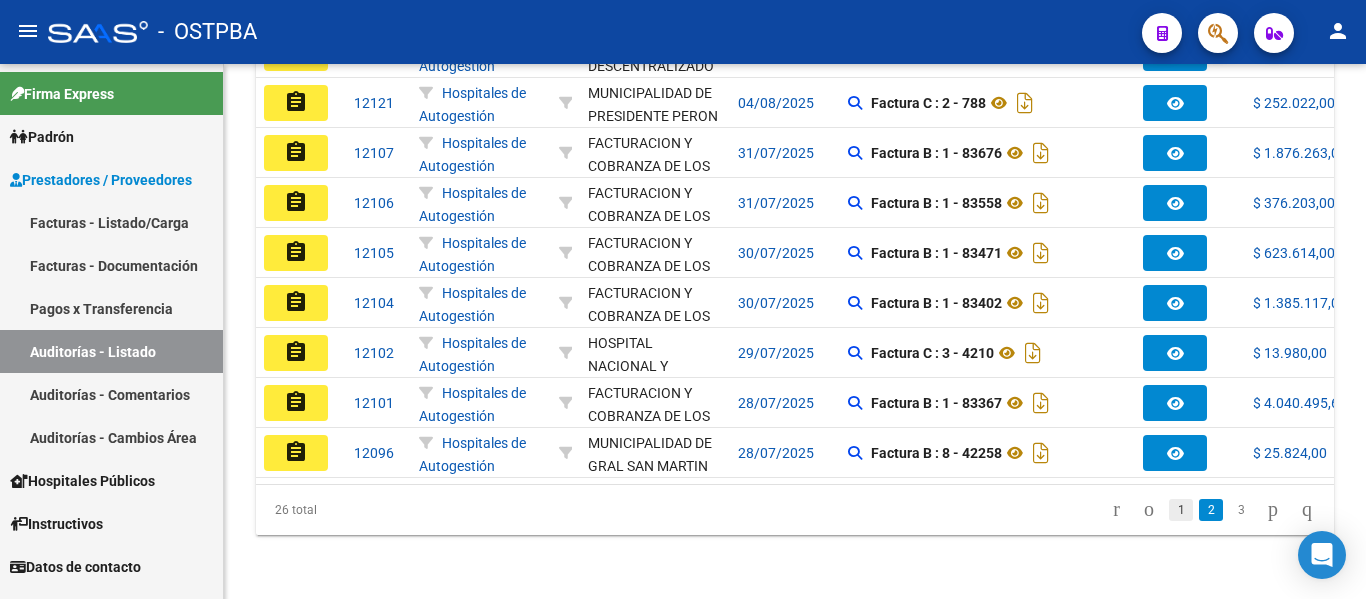 click on "1" 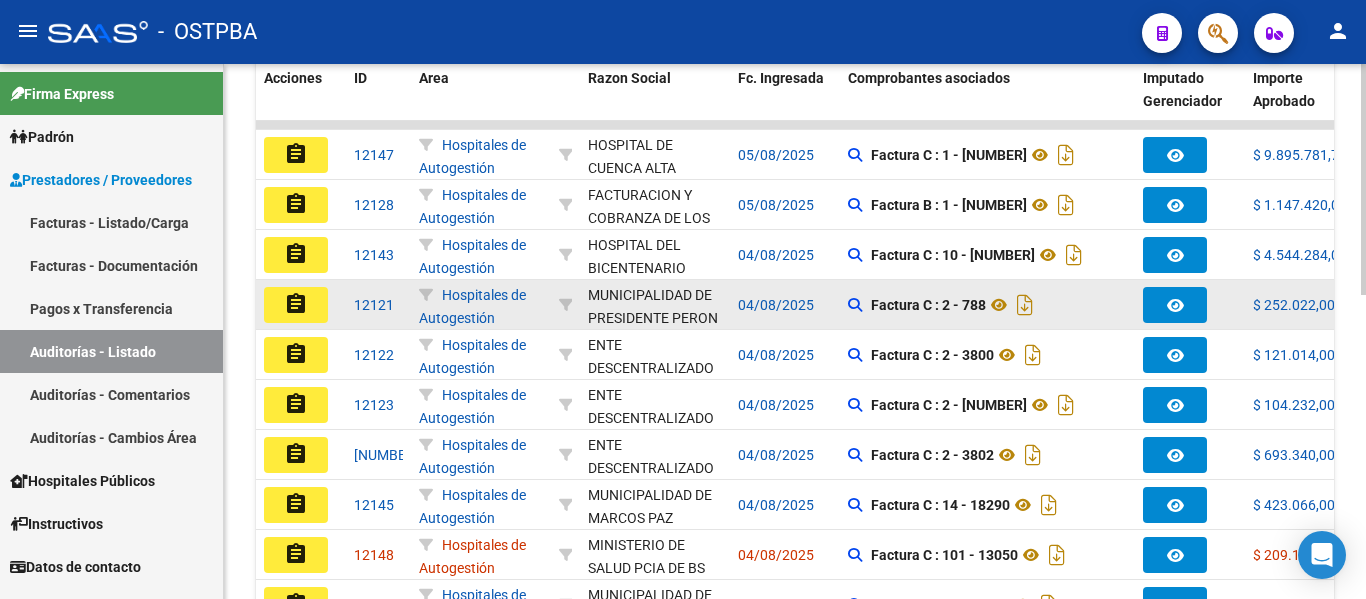 scroll, scrollTop: 503, scrollLeft: 0, axis: vertical 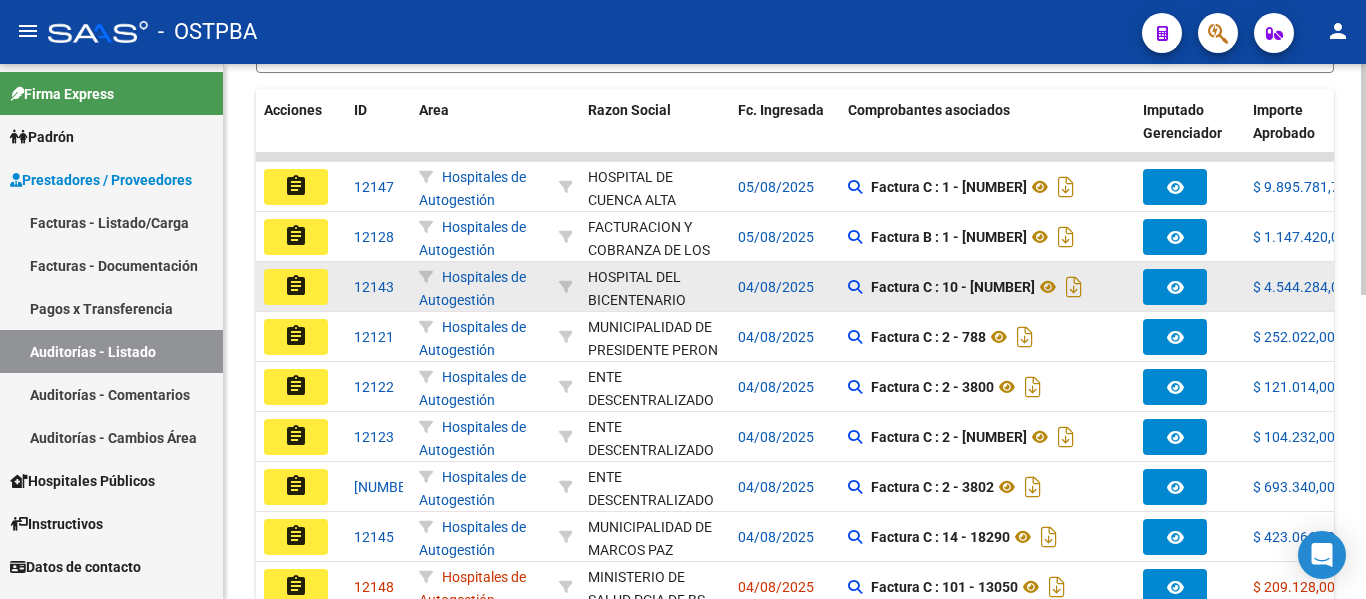 click on "assignment" 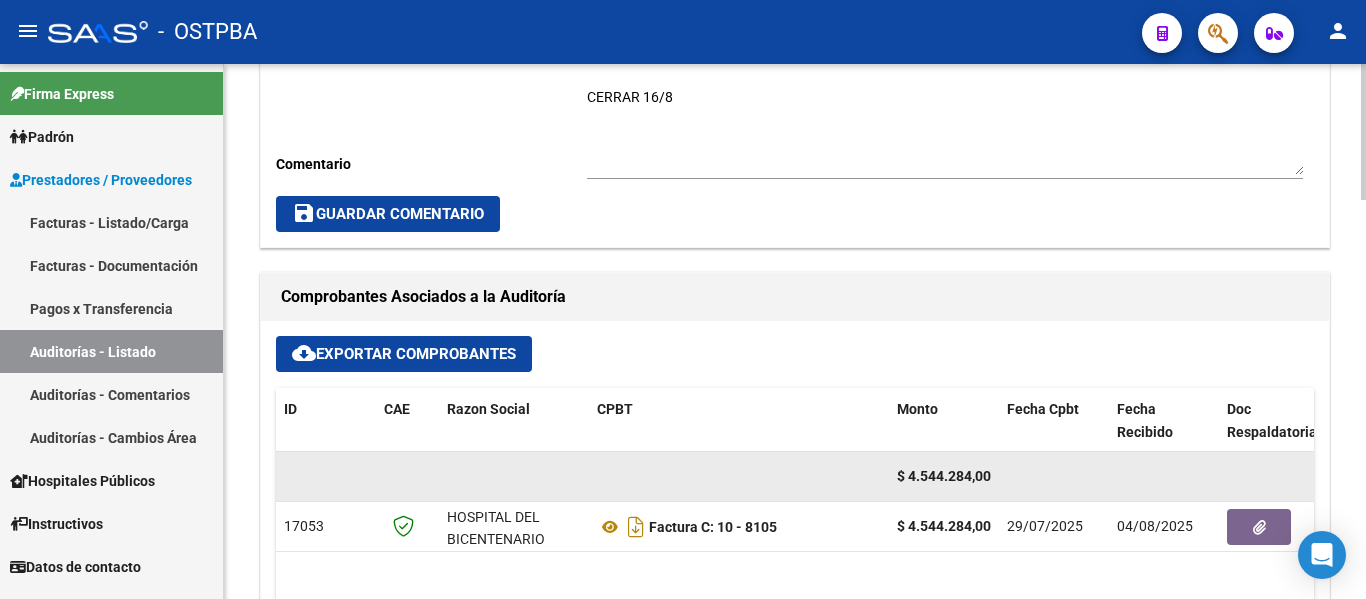 scroll, scrollTop: 800, scrollLeft: 0, axis: vertical 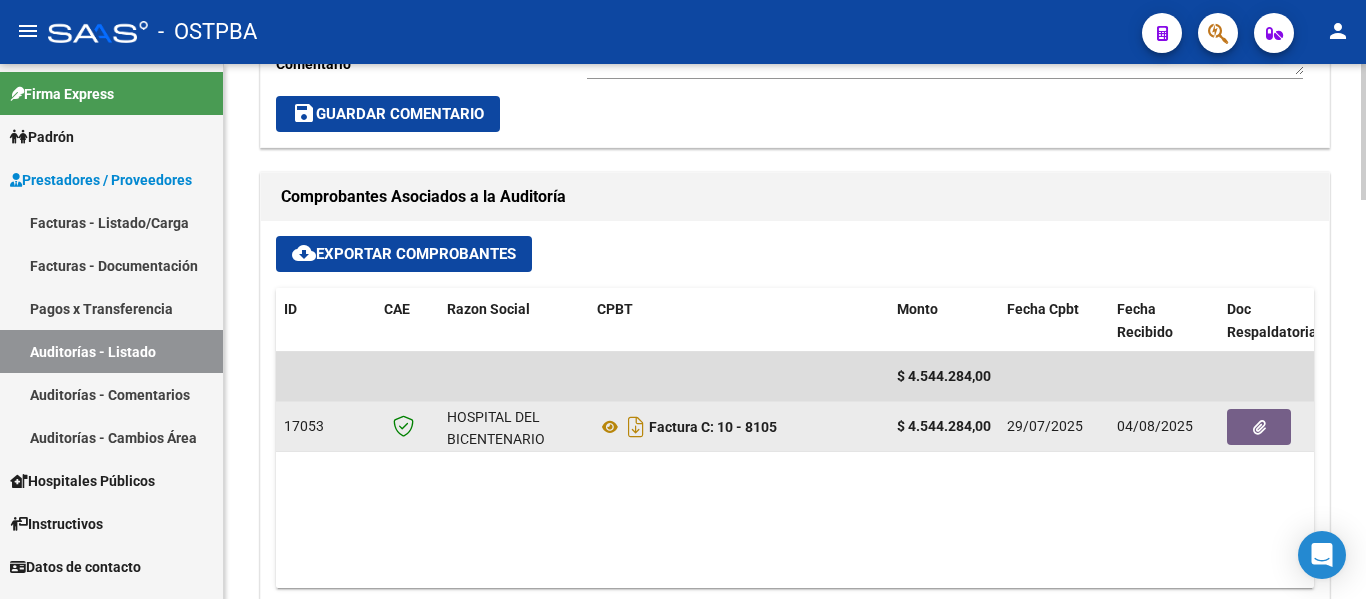 click 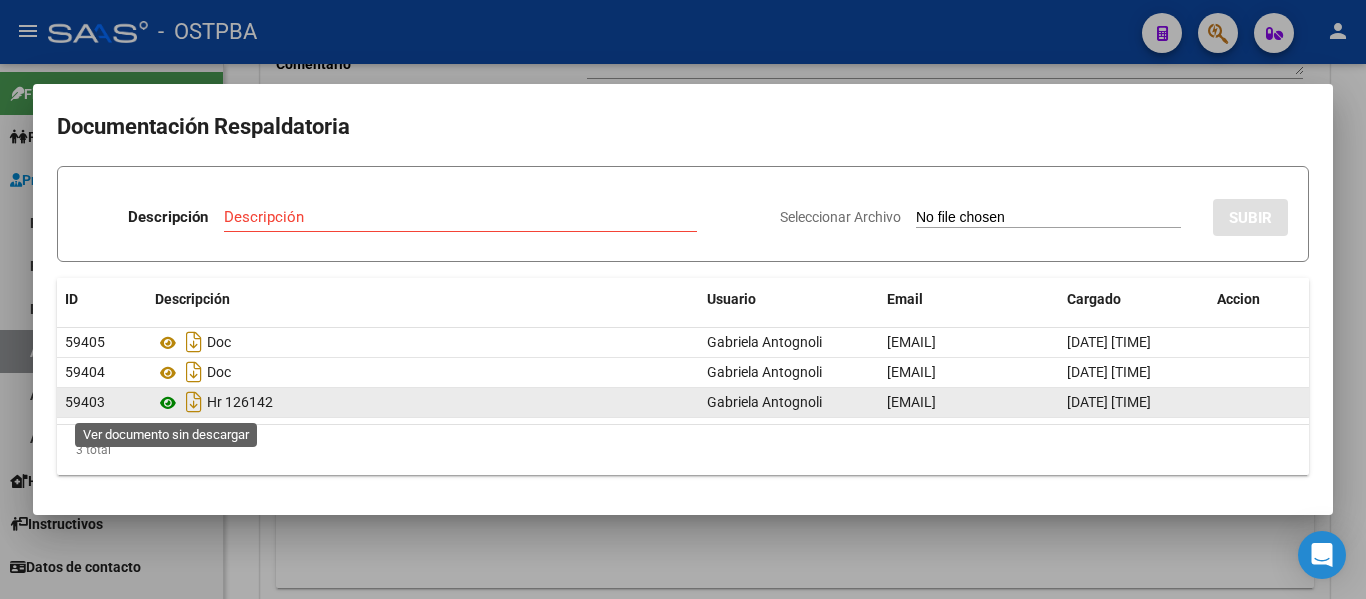 click 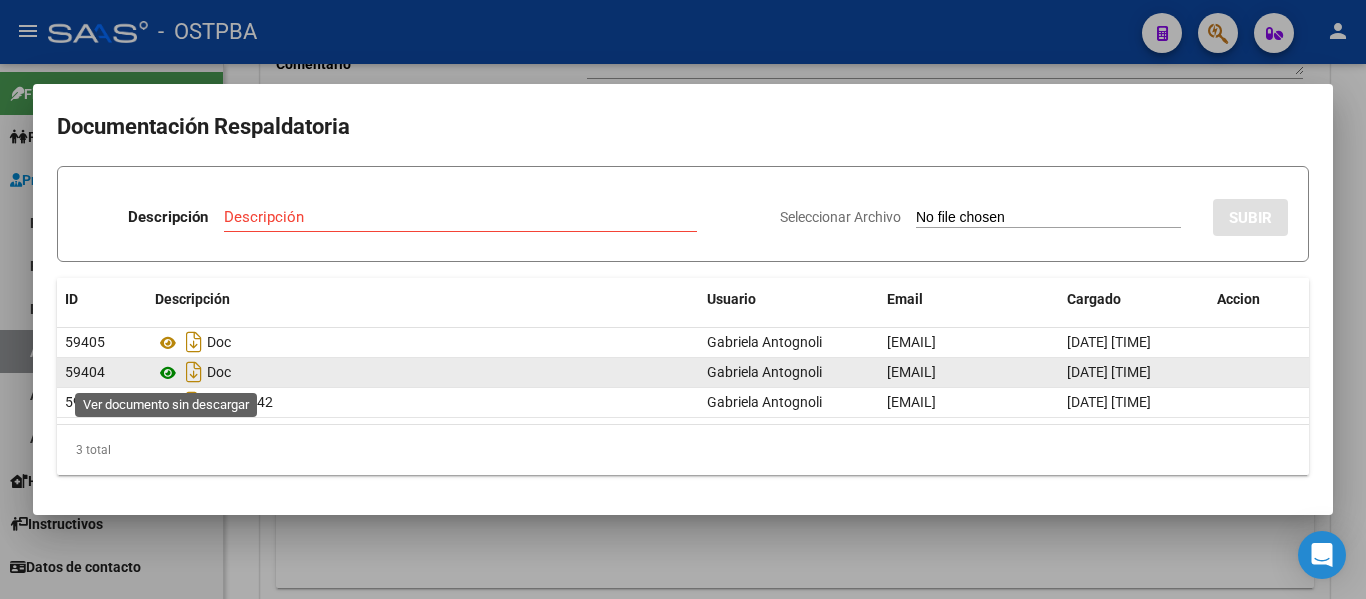 click 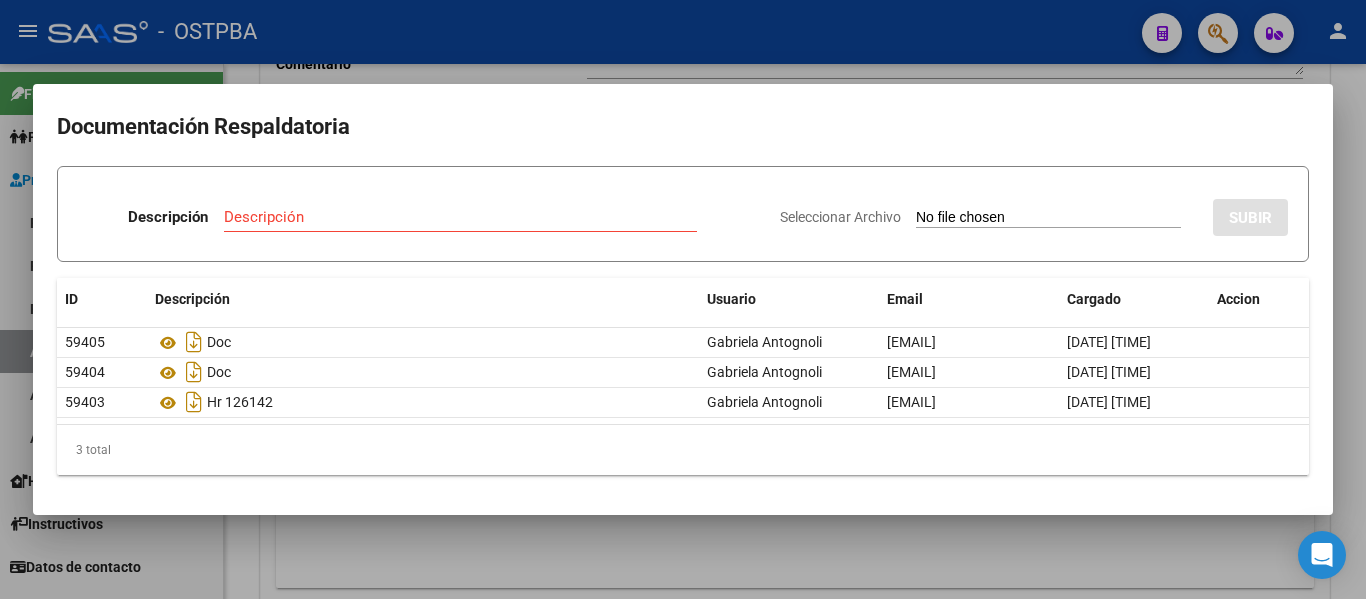 click on "Documentación Respaldatoria" at bounding box center (683, 127) 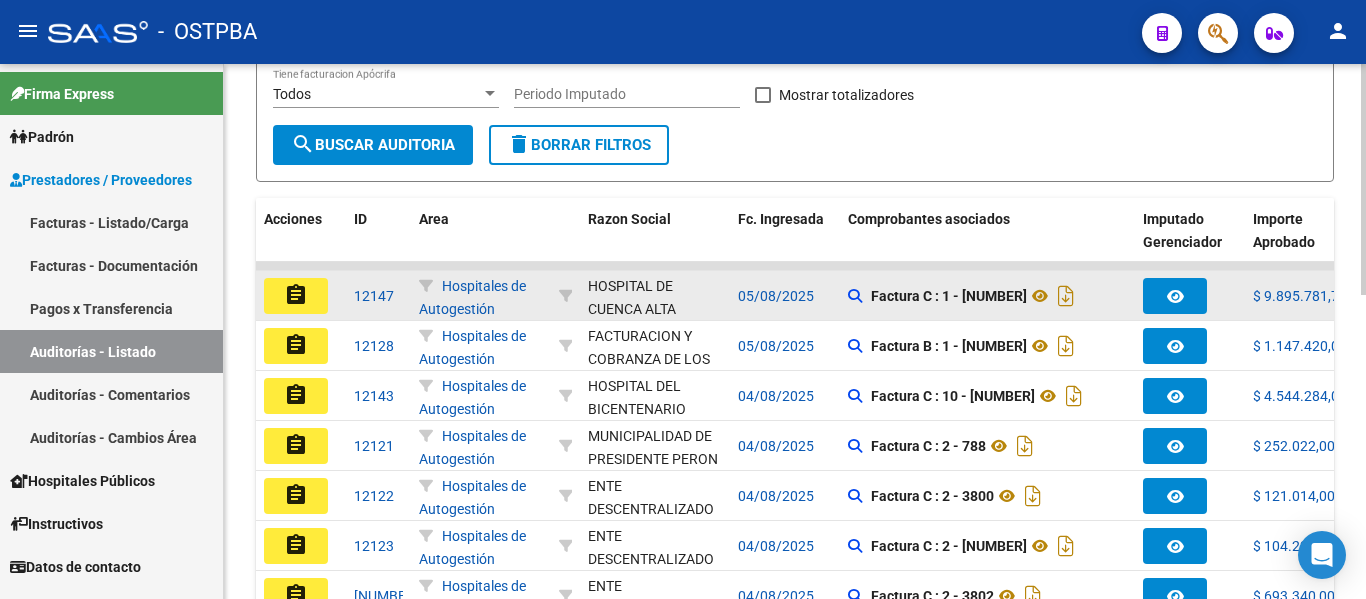 scroll, scrollTop: 403, scrollLeft: 0, axis: vertical 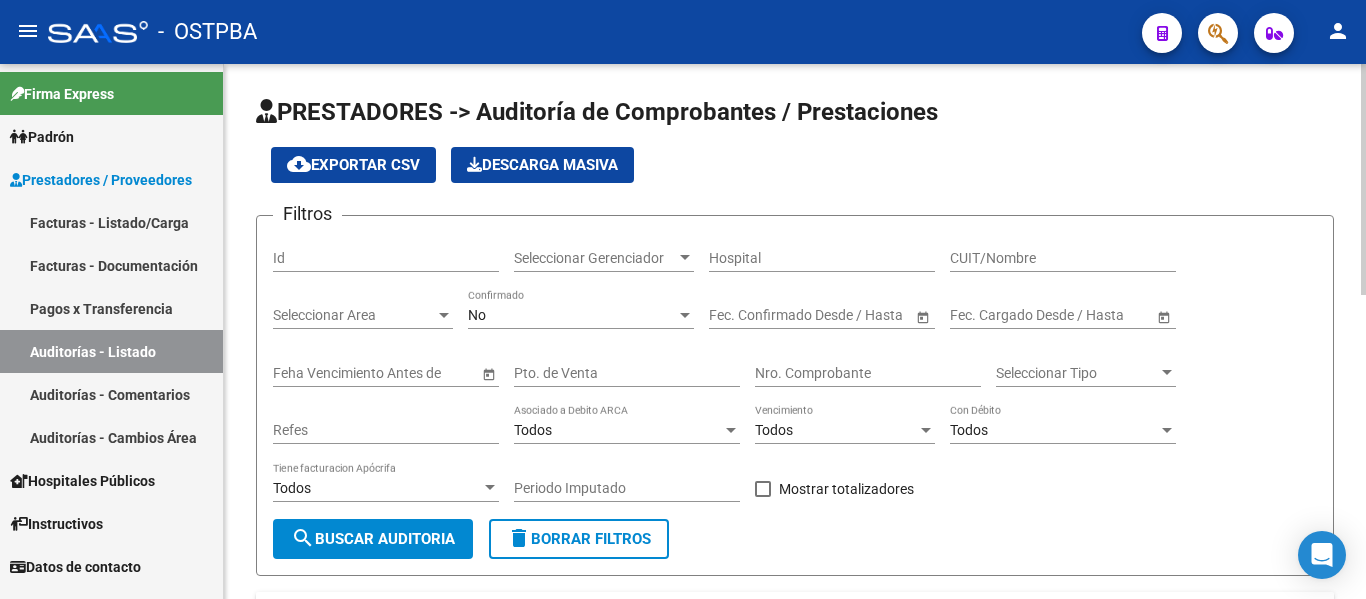 click on "Seleccionar Gerenciador" at bounding box center [595, 258] 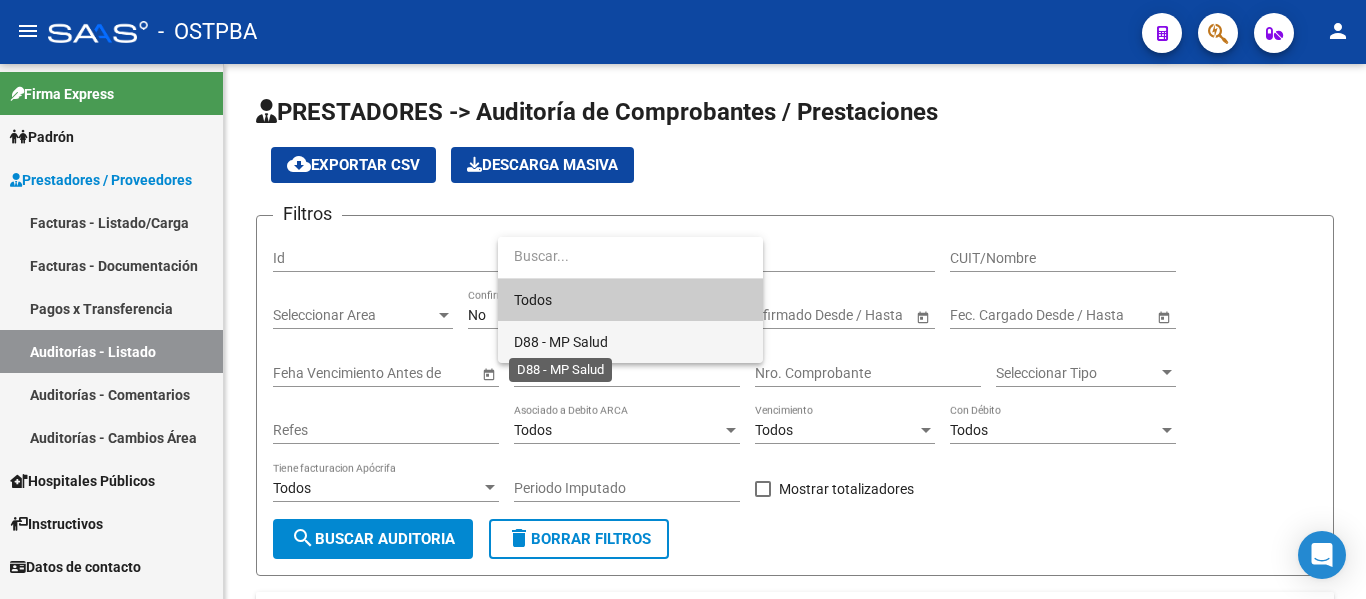 click on "D88 - MP Salud" at bounding box center [561, 342] 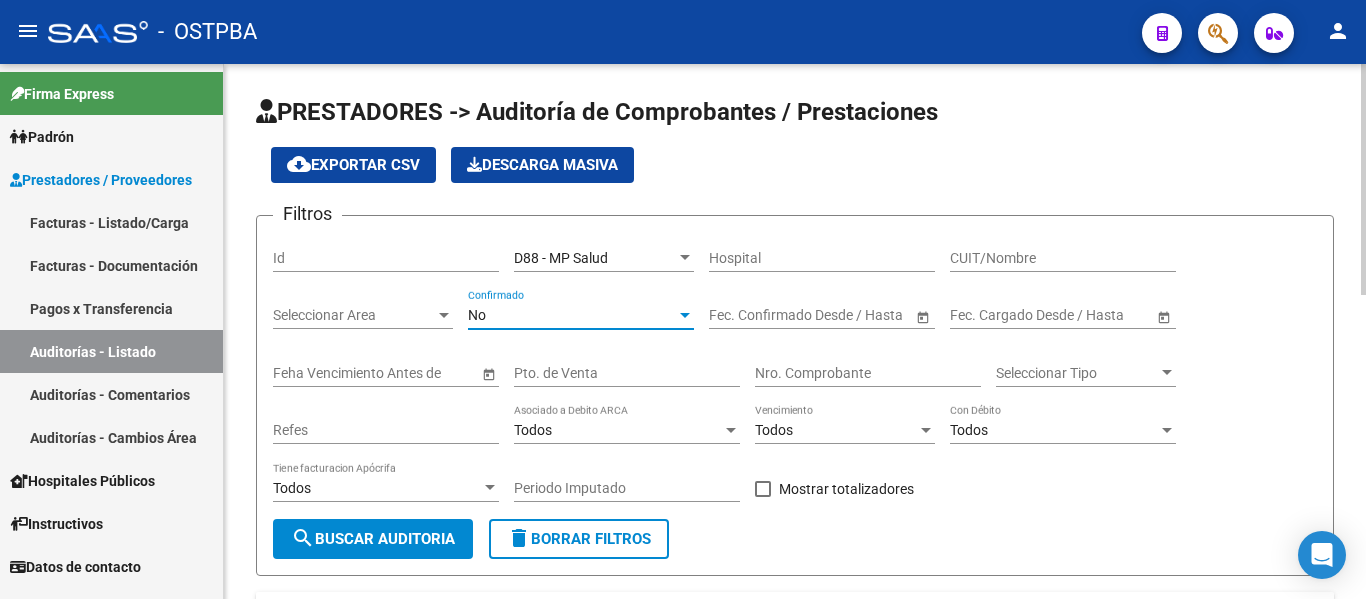 click on "No" at bounding box center [572, 315] 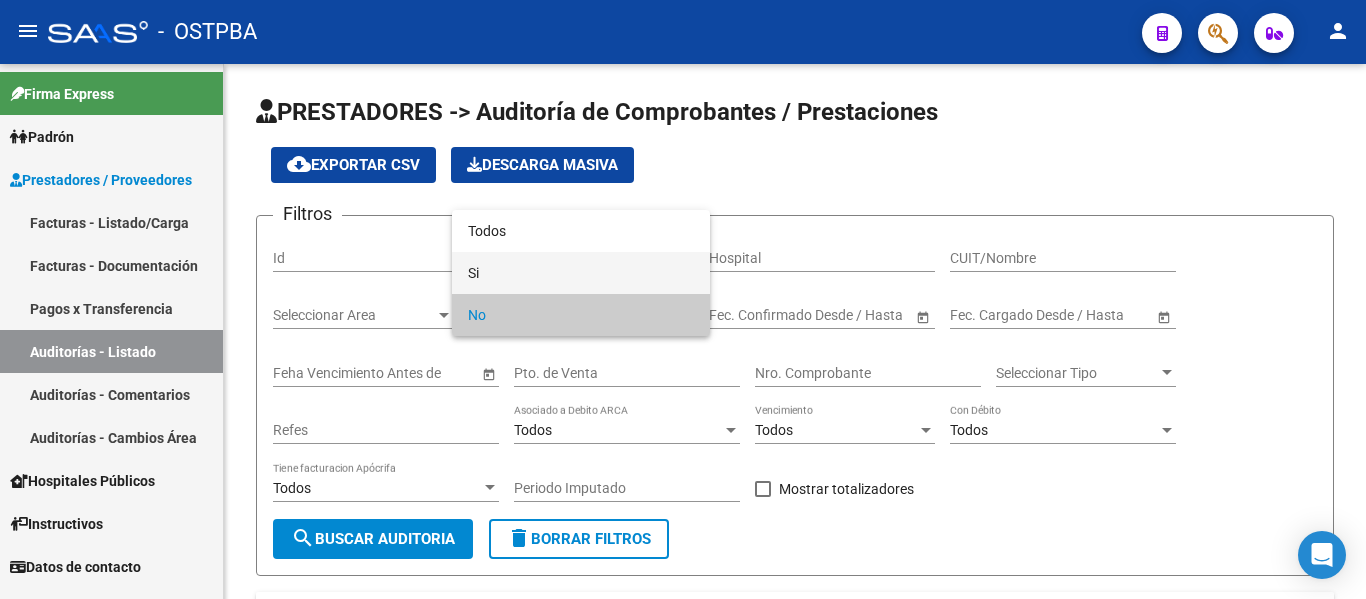 click on "Si" at bounding box center (581, 273) 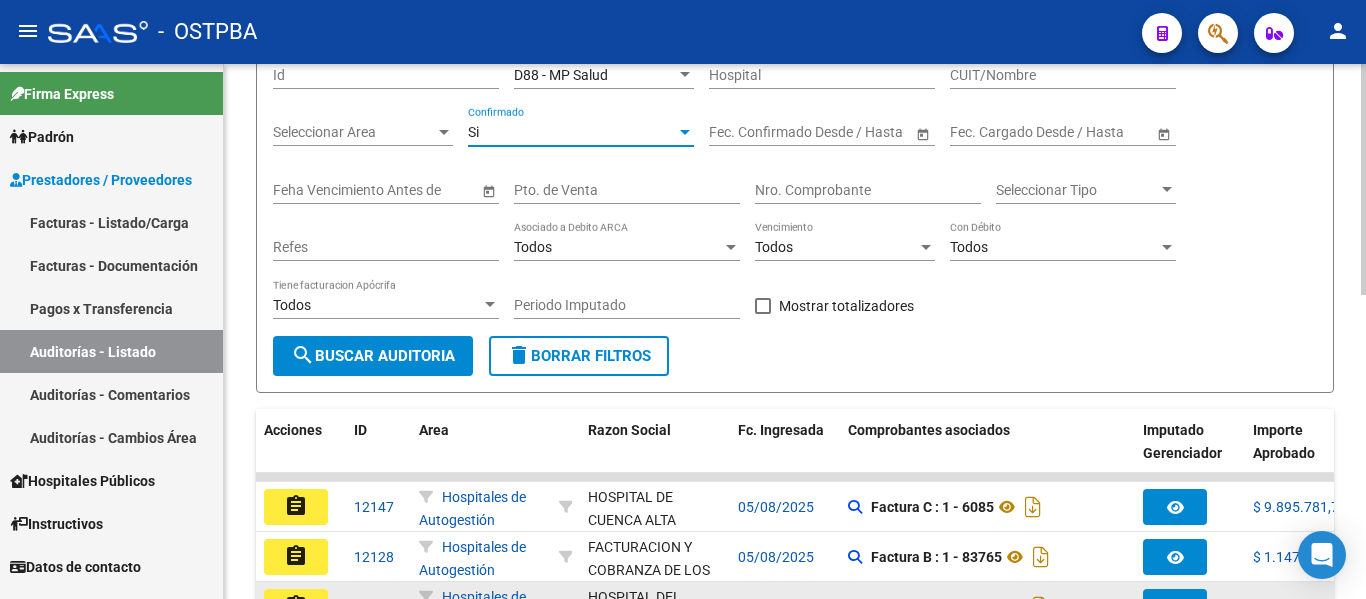 scroll, scrollTop: 100, scrollLeft: 0, axis: vertical 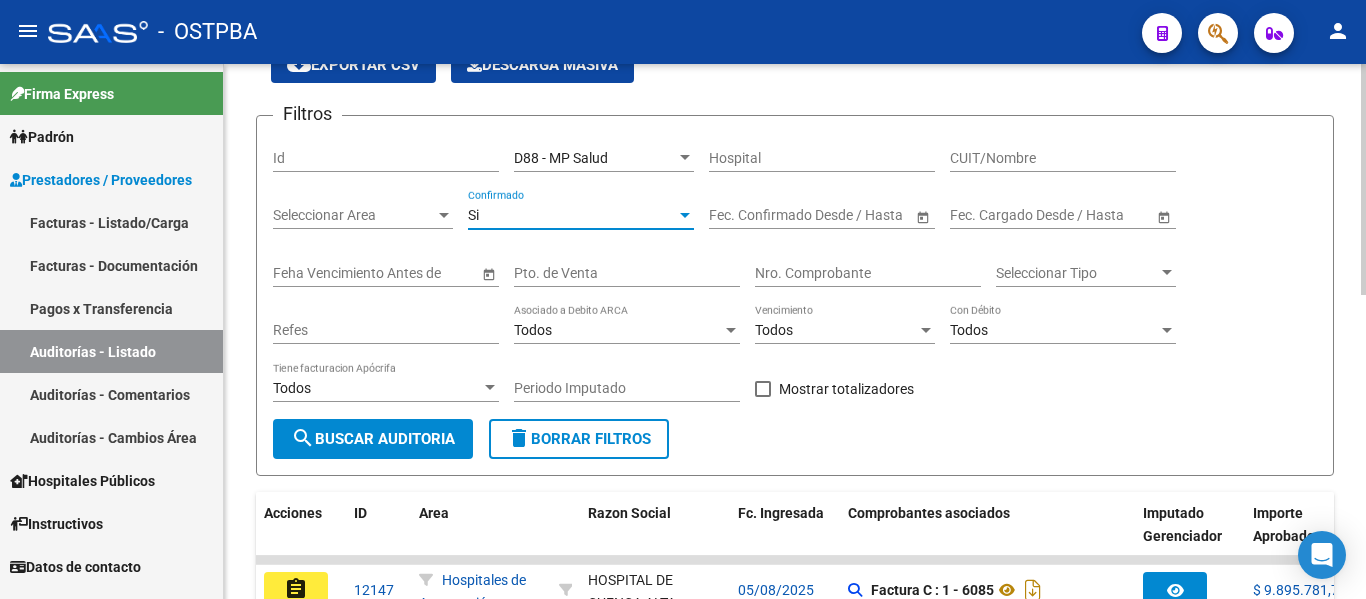 click on "Si" at bounding box center (572, 215) 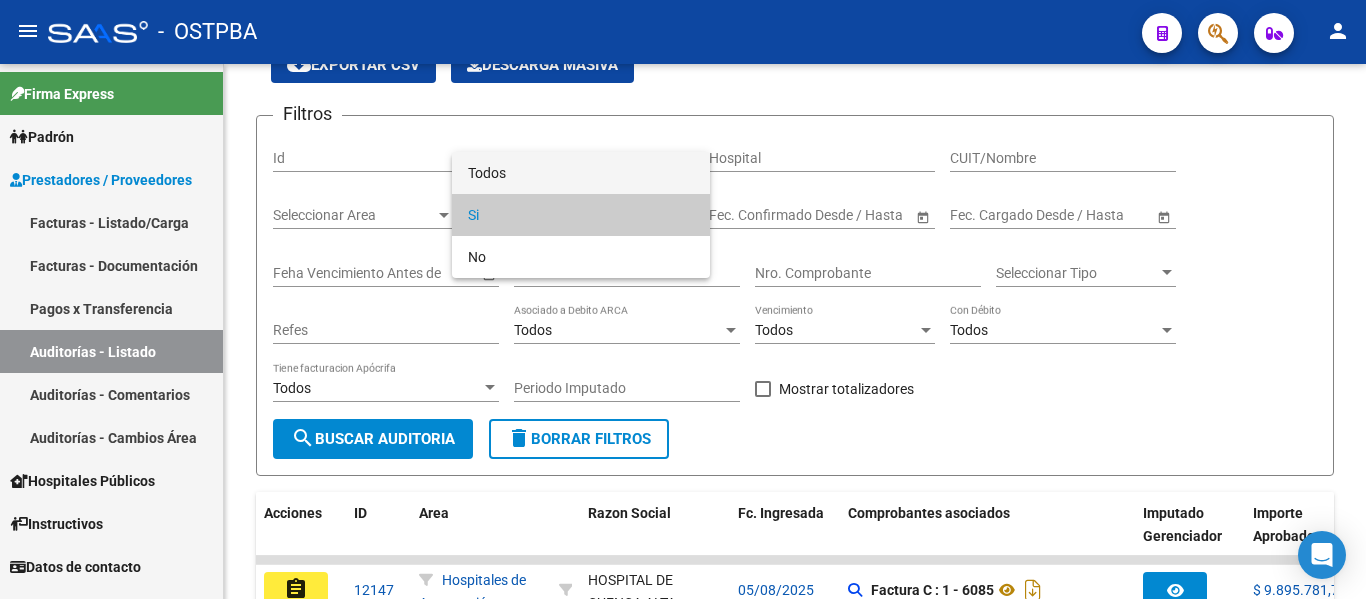click on "Todos" at bounding box center (581, 173) 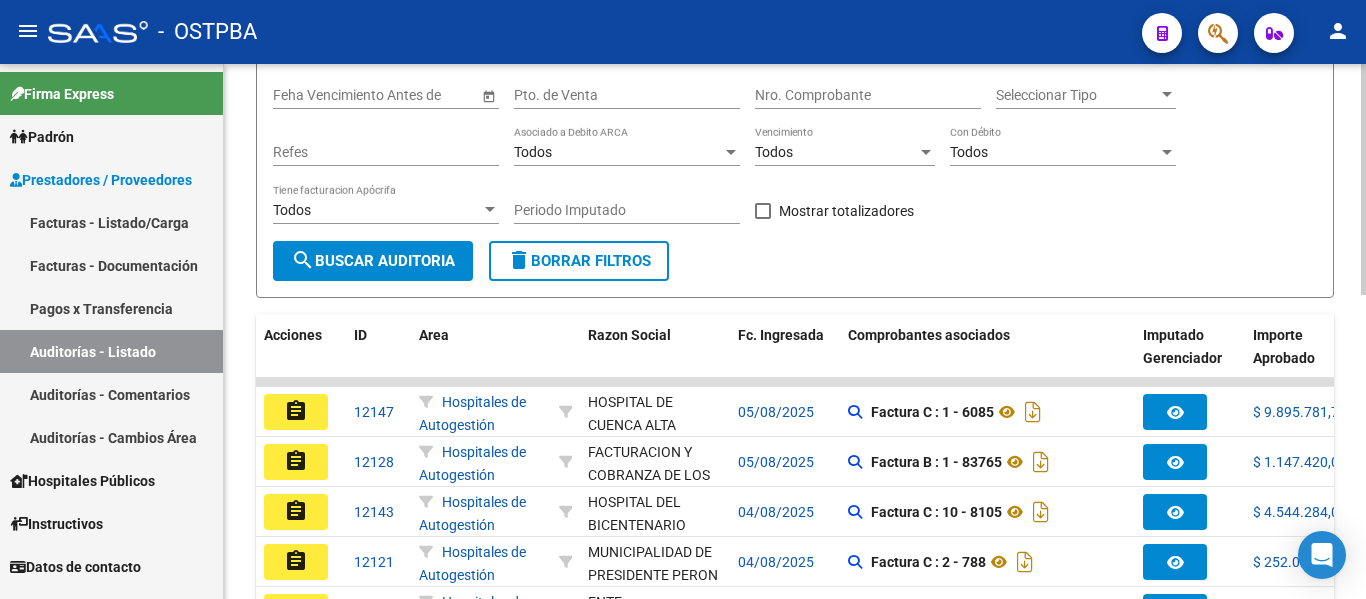 scroll, scrollTop: 300, scrollLeft: 0, axis: vertical 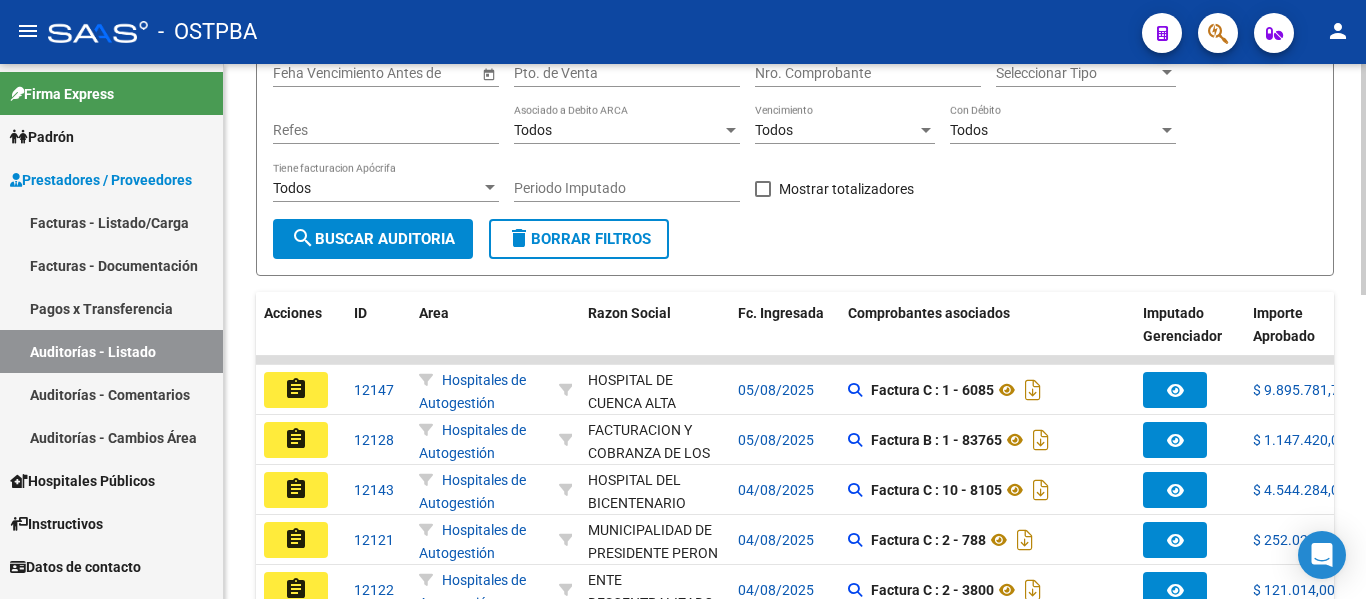 click on "Importe Aprobado" 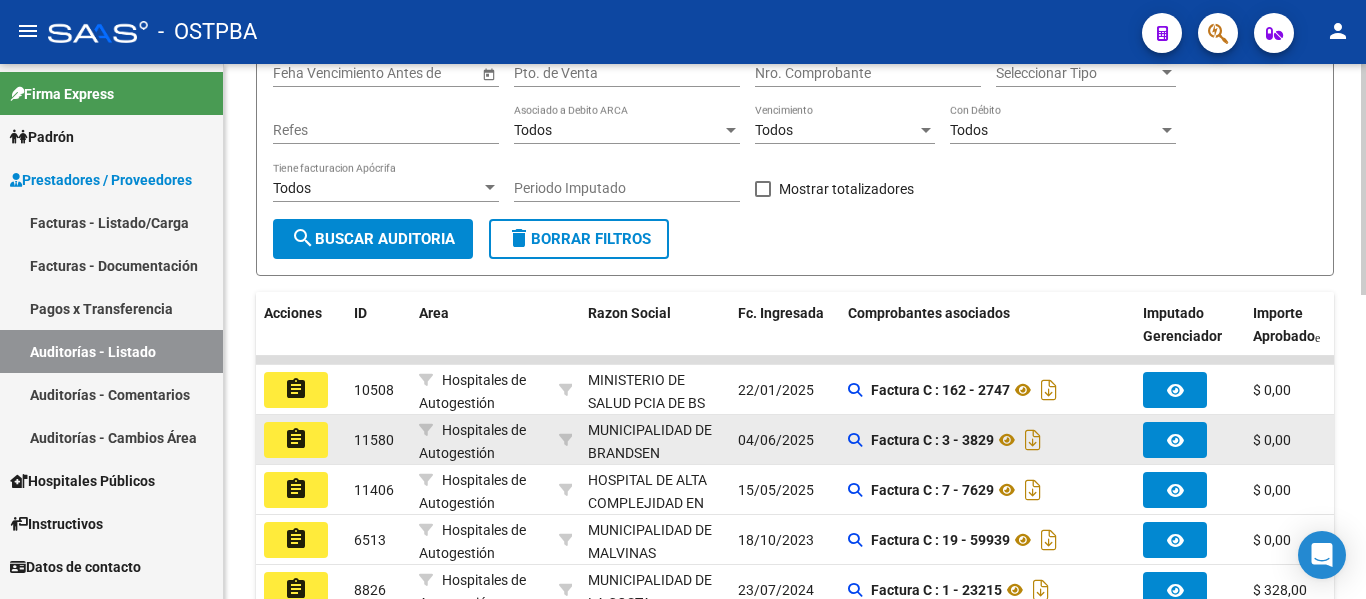 scroll, scrollTop: 400, scrollLeft: 0, axis: vertical 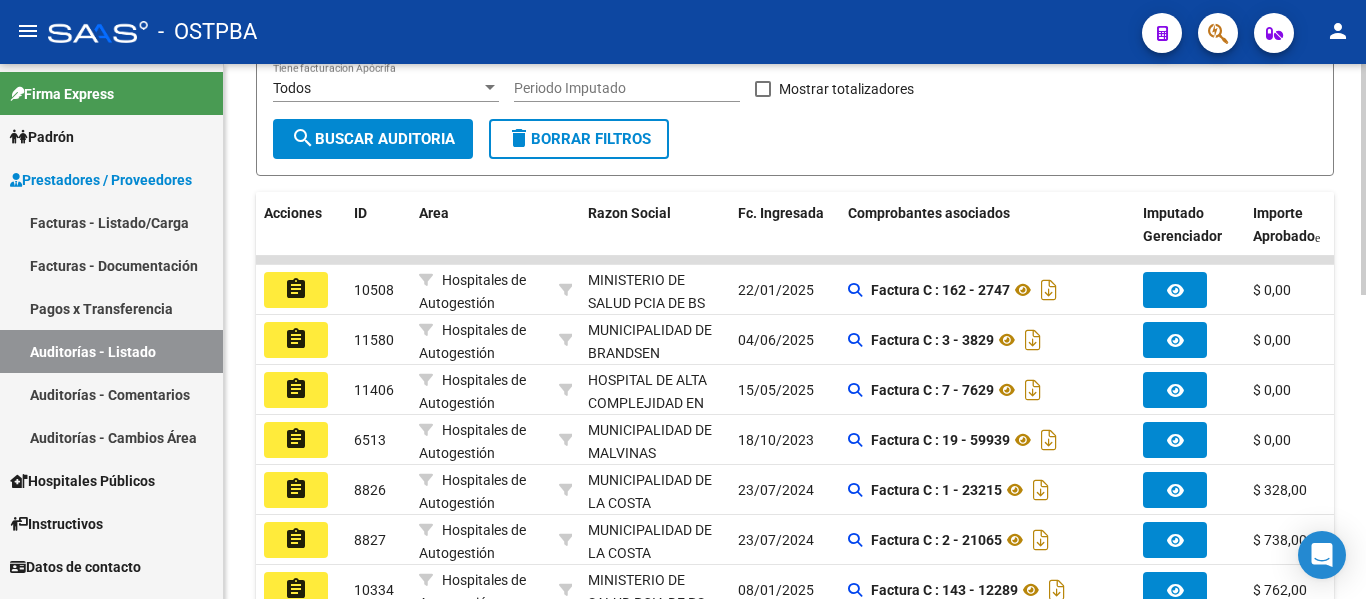 click on "Importe Aprobado" 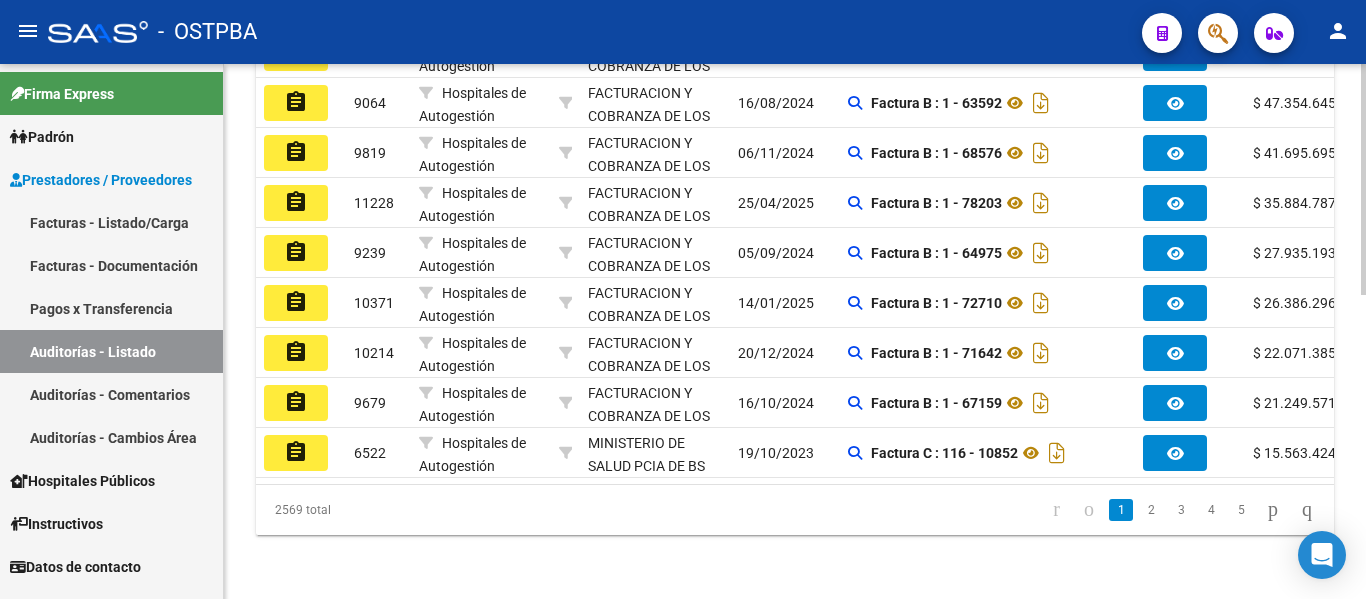 scroll, scrollTop: 703, scrollLeft: 0, axis: vertical 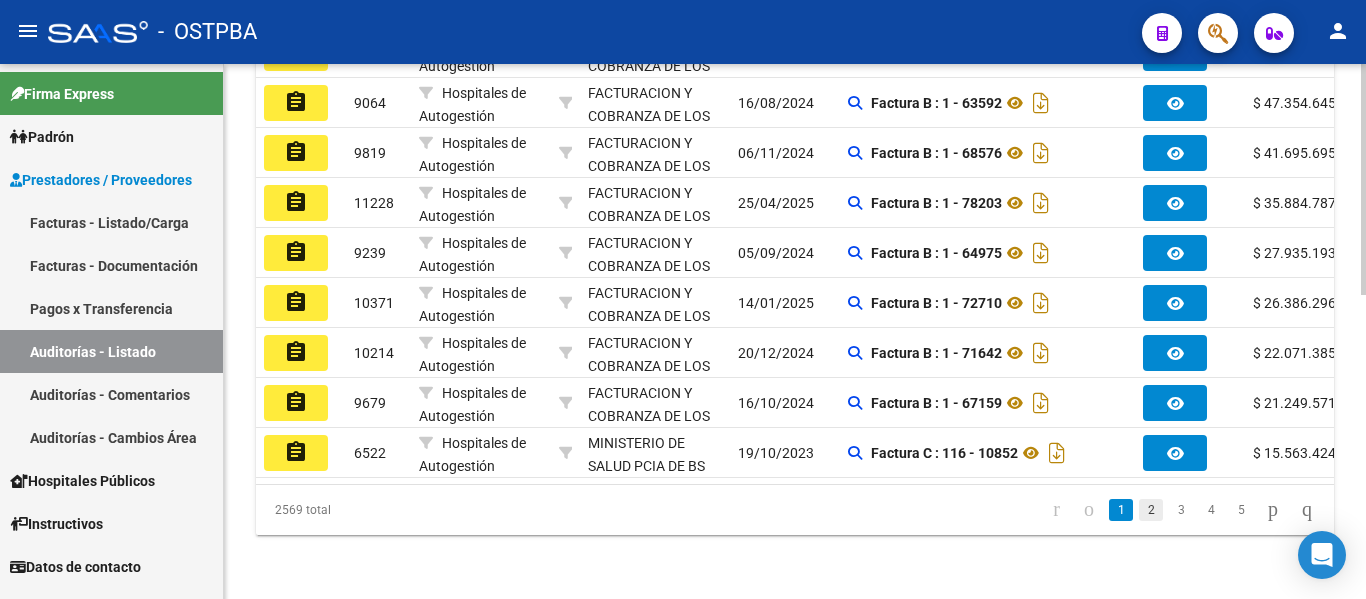 click on "2" 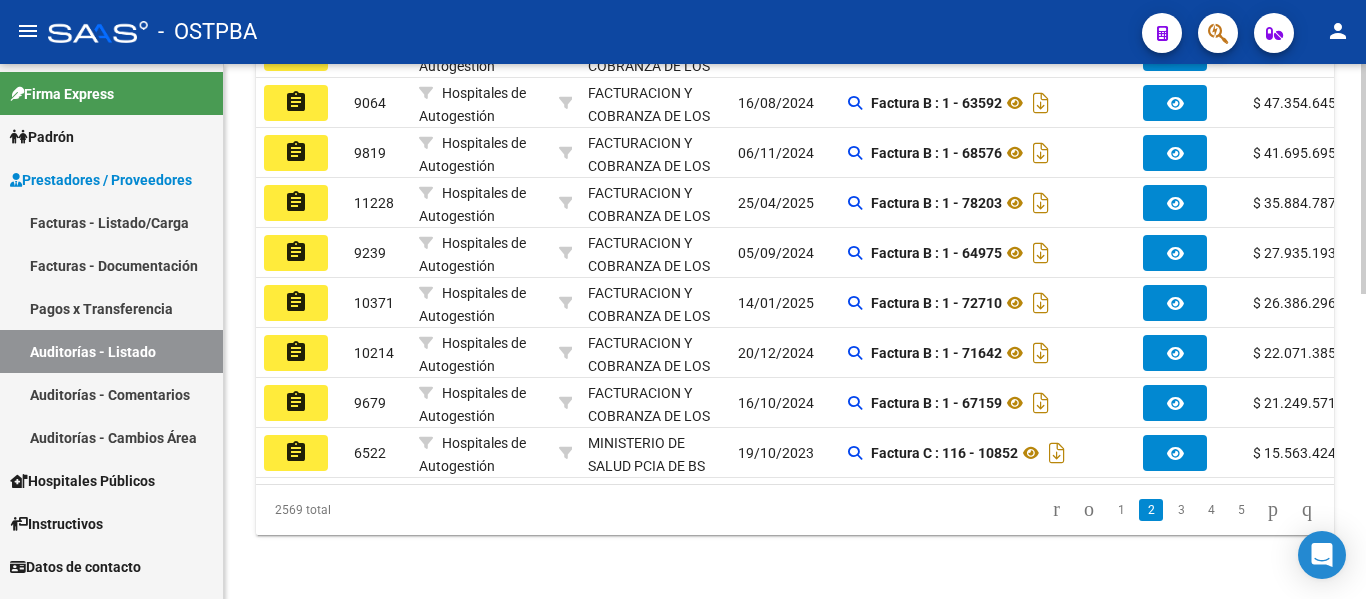 scroll, scrollTop: 703, scrollLeft: 0, axis: vertical 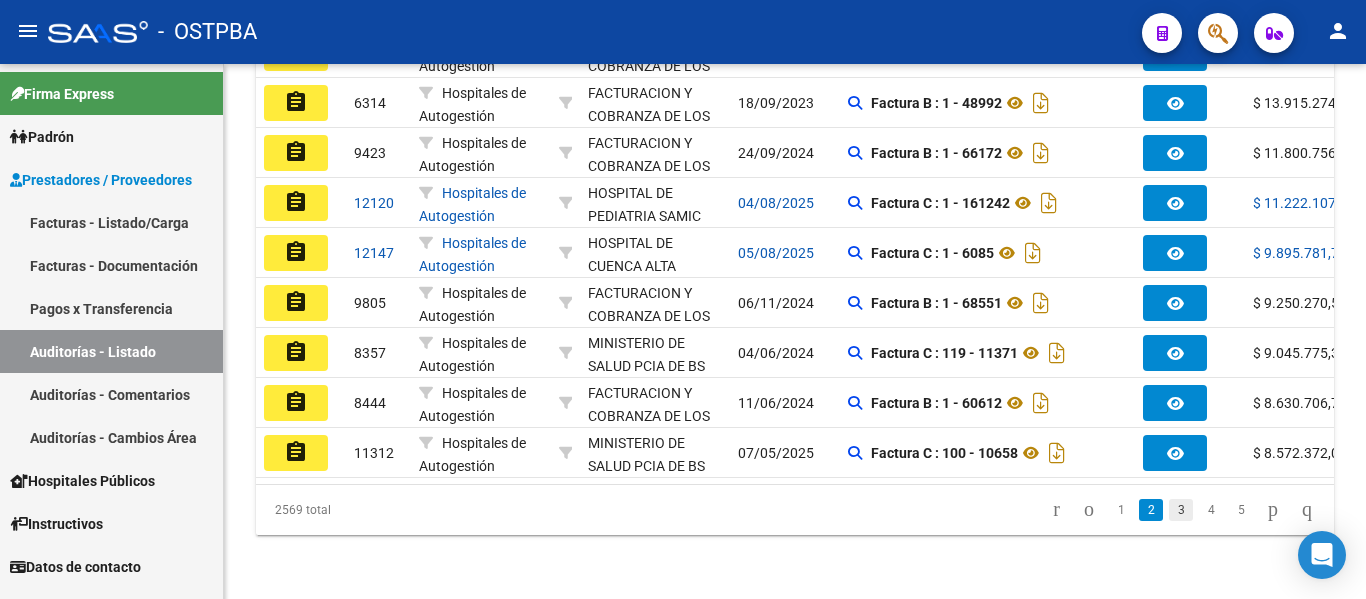 click on "3" 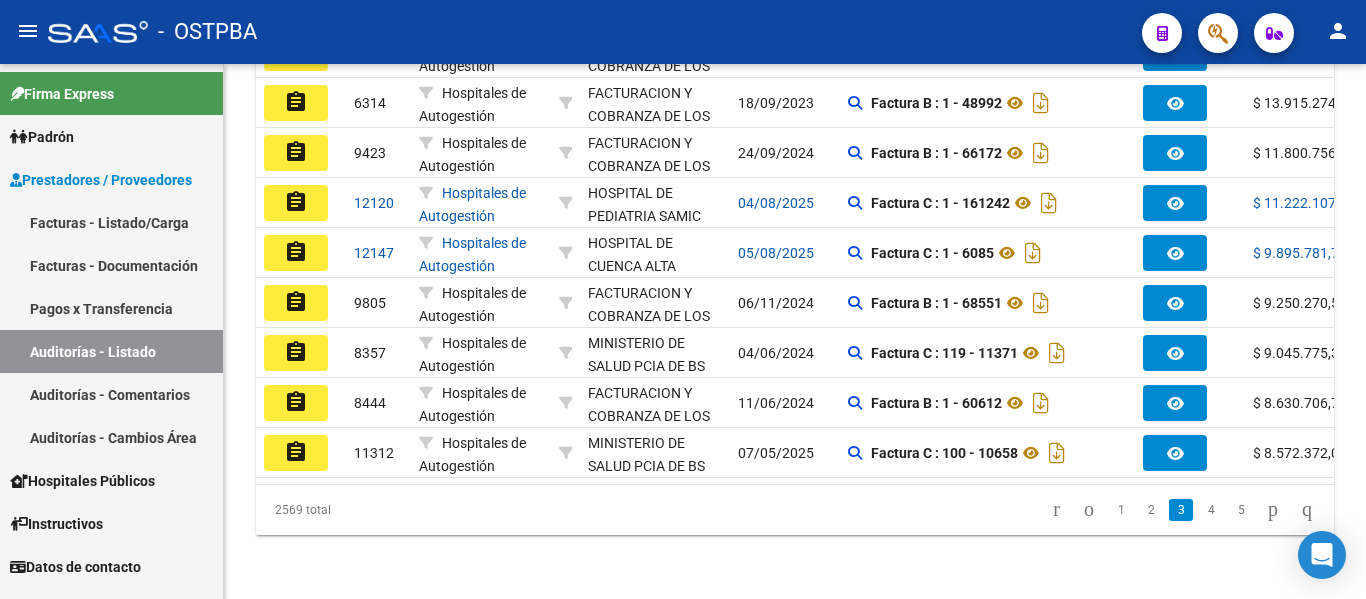 scroll, scrollTop: 703, scrollLeft: 0, axis: vertical 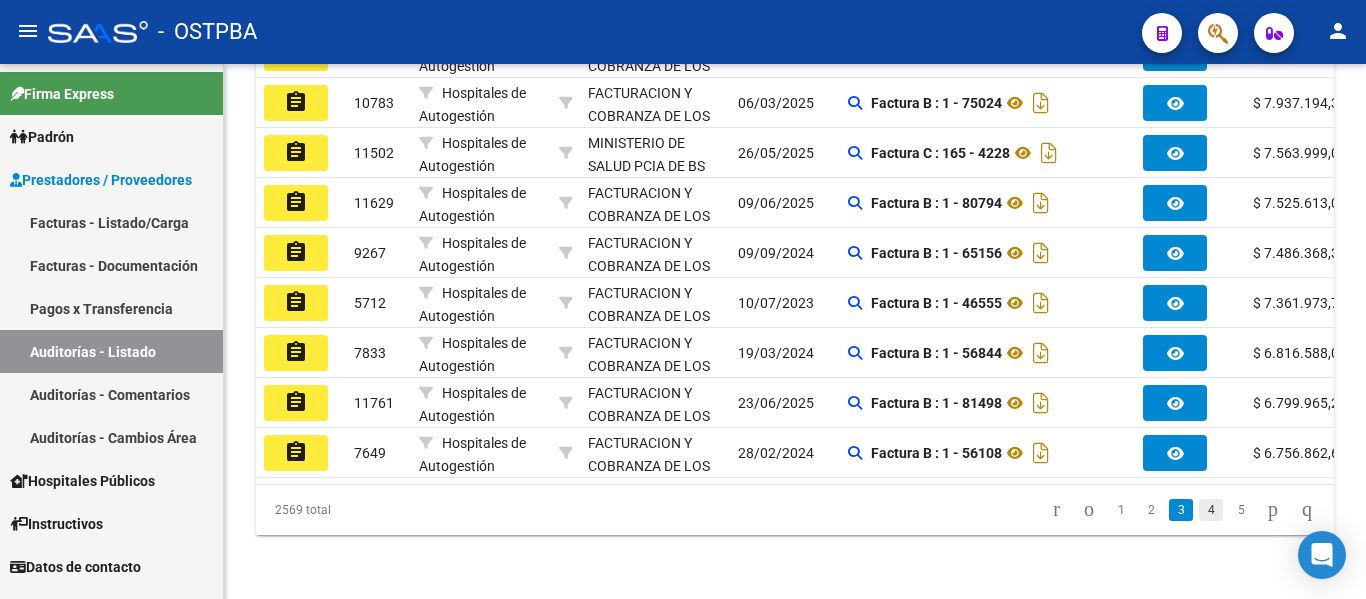 click on "4" 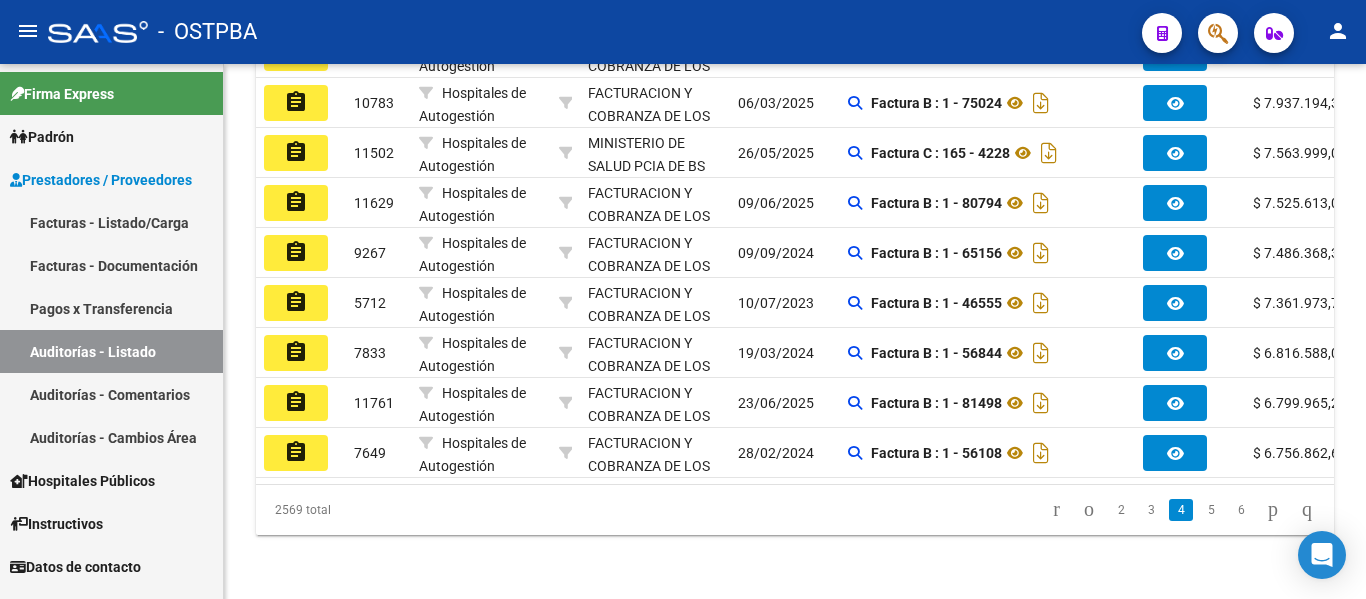 scroll, scrollTop: 703, scrollLeft: 0, axis: vertical 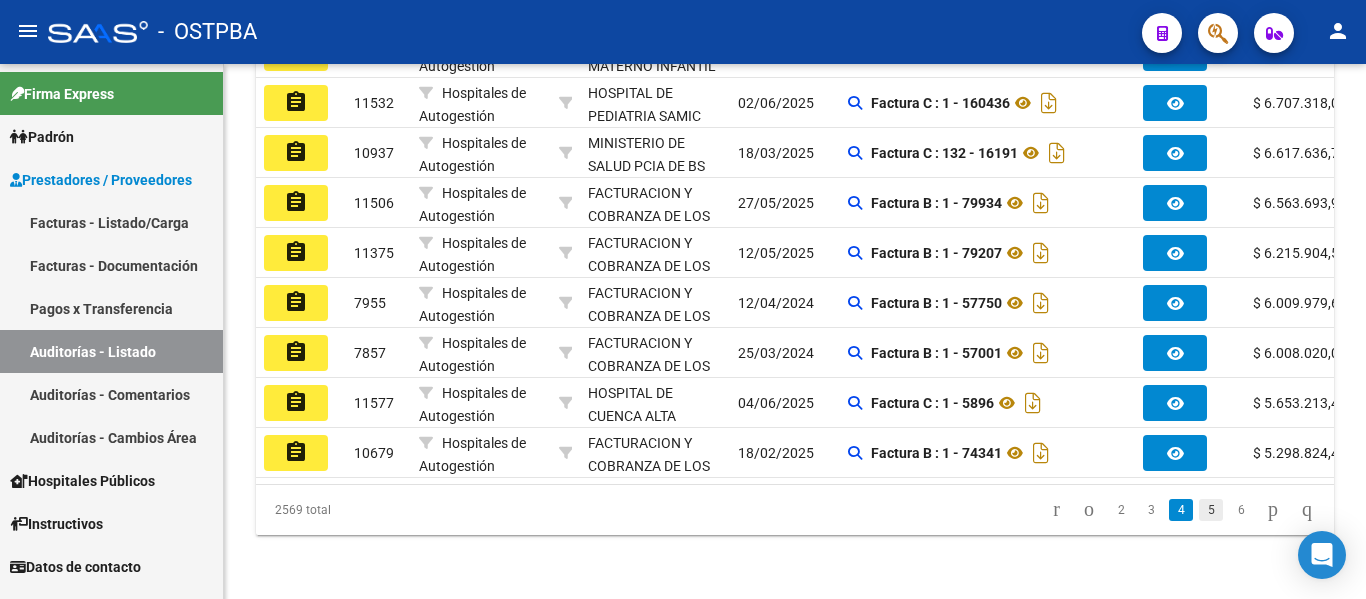 click on "5" 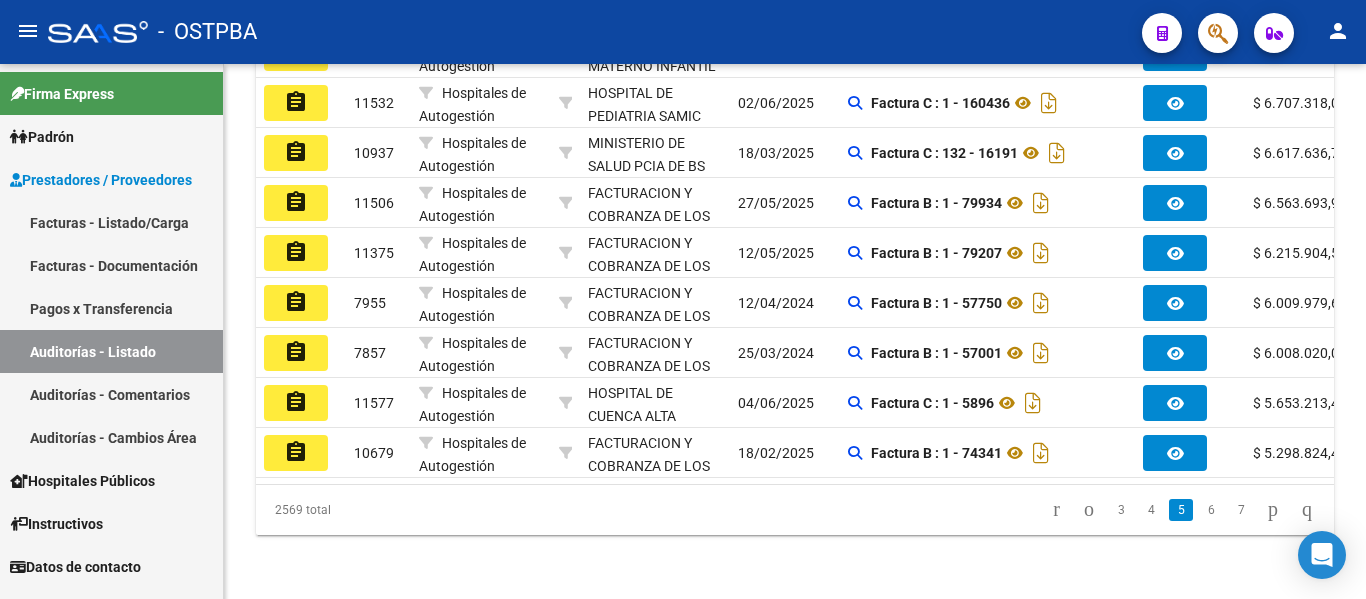 scroll, scrollTop: 703, scrollLeft: 0, axis: vertical 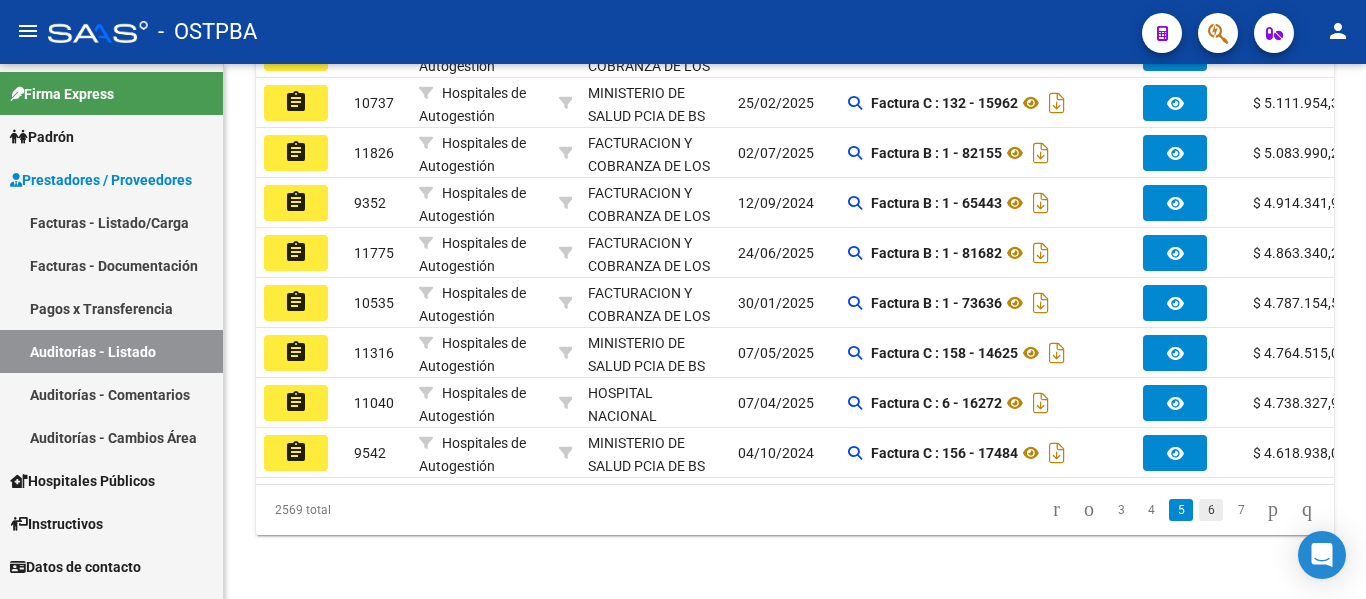 click on "6" 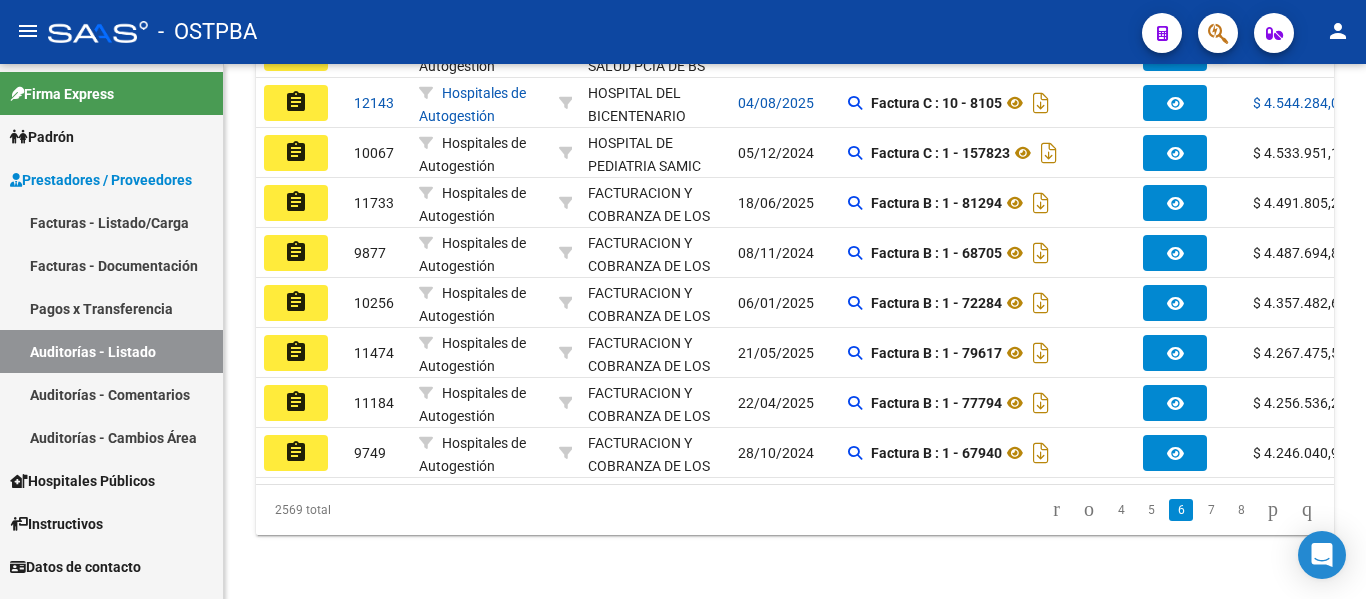 scroll, scrollTop: 703, scrollLeft: 0, axis: vertical 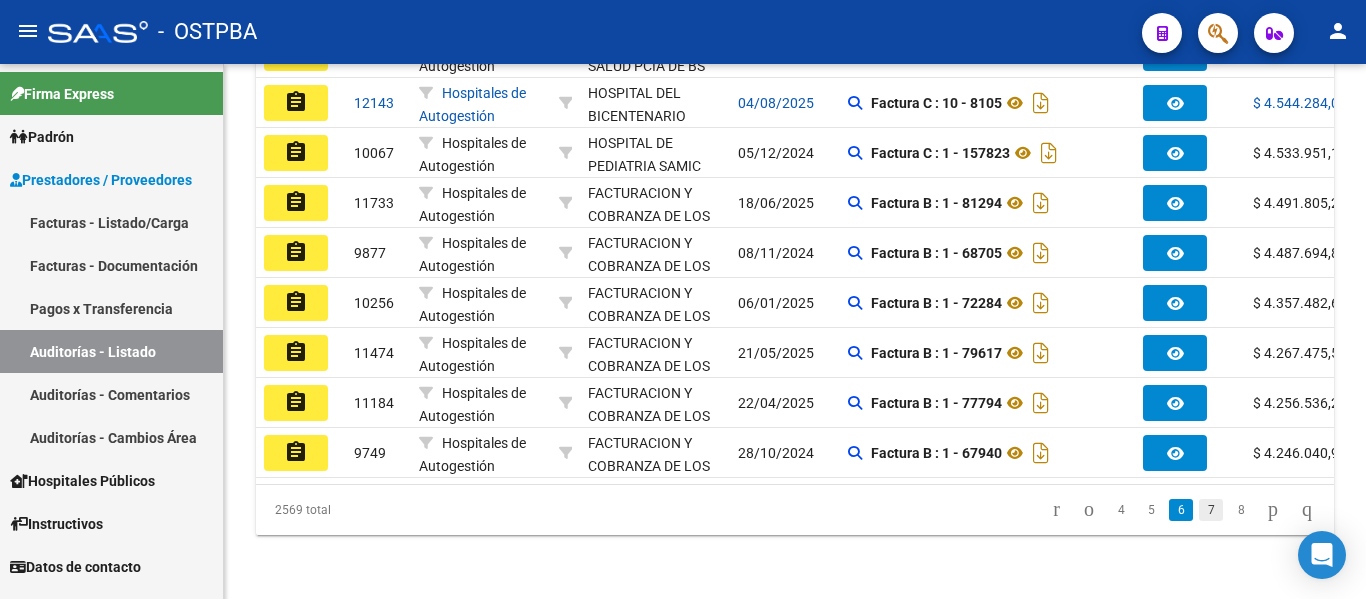 click on "7" 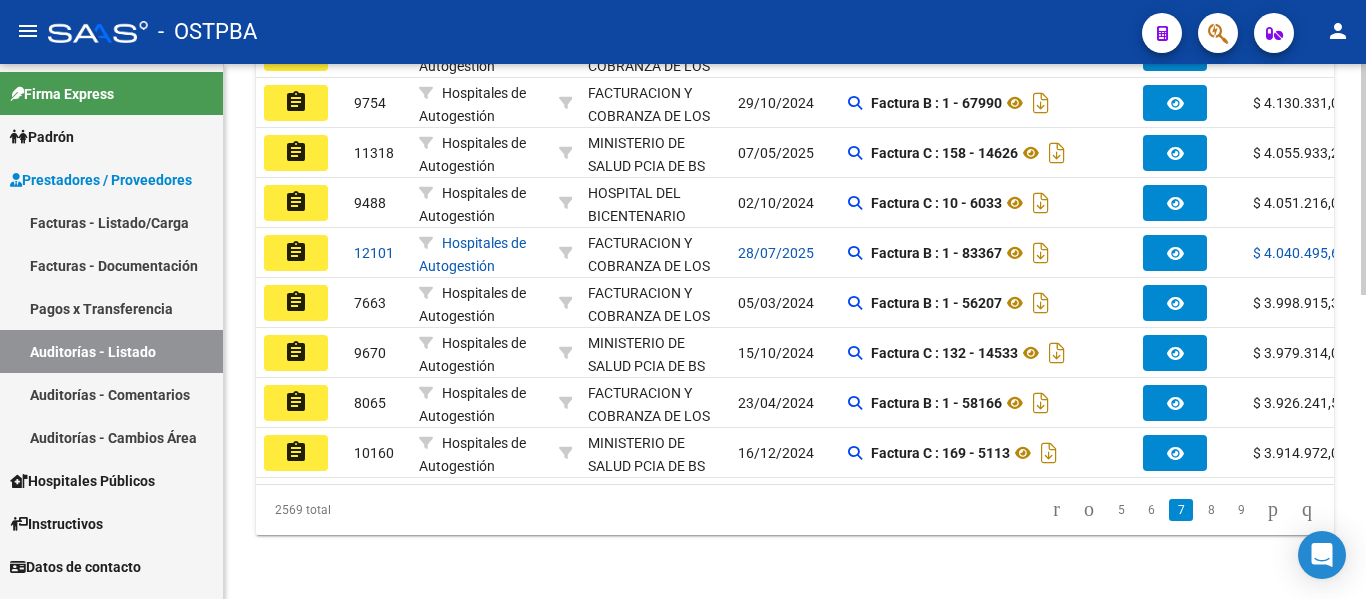 scroll, scrollTop: 703, scrollLeft: 0, axis: vertical 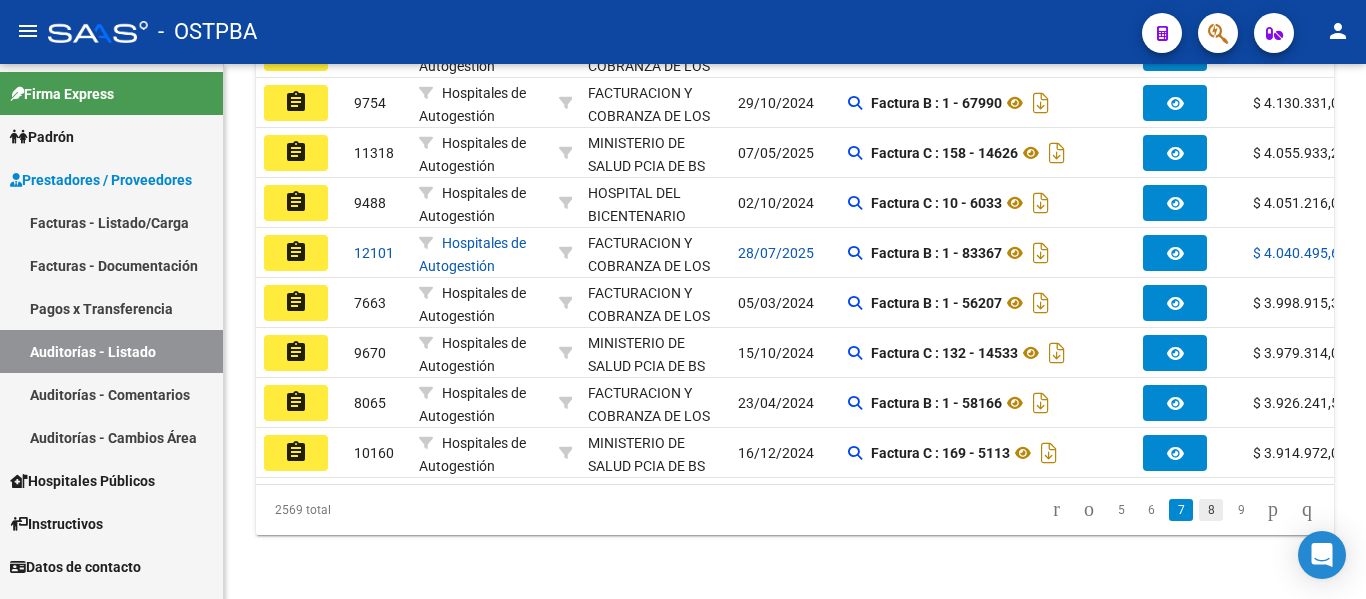 click on "8" 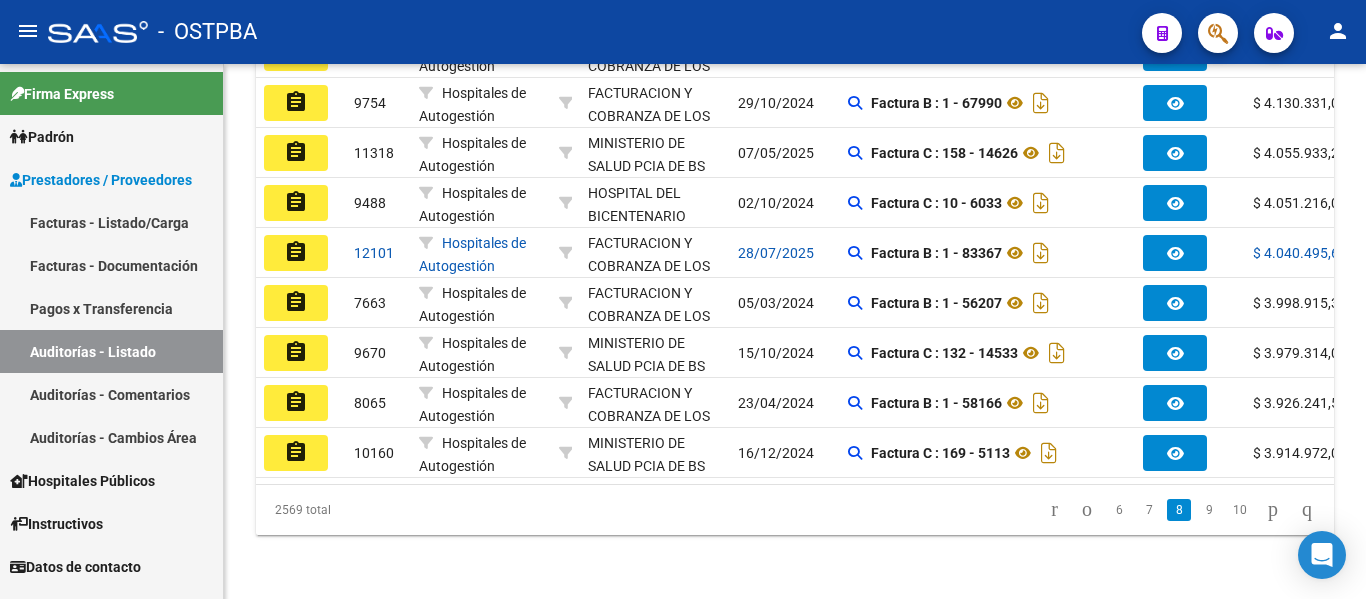 scroll, scrollTop: 703, scrollLeft: 0, axis: vertical 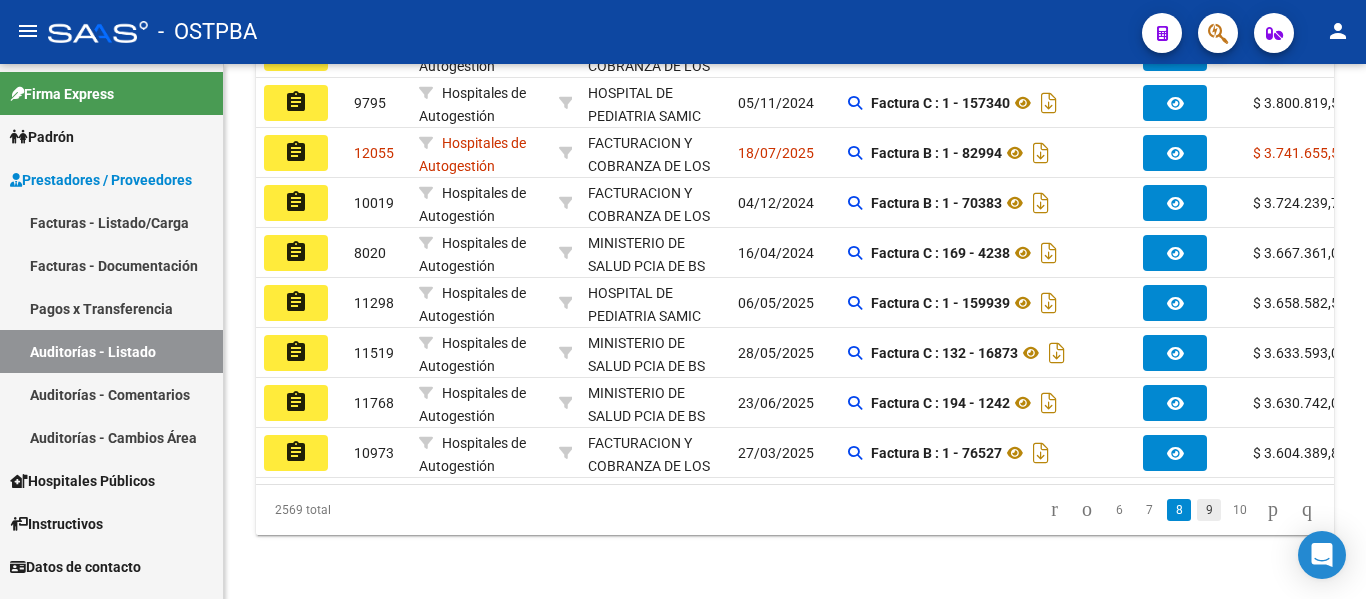 click on "9" 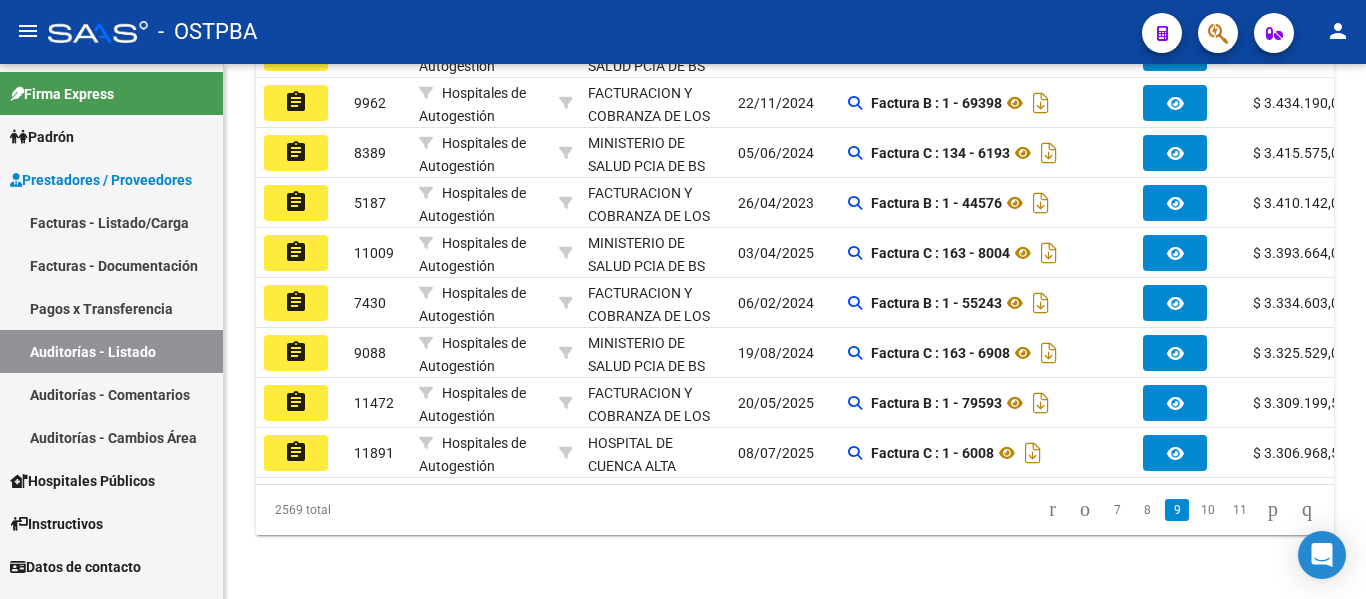 scroll, scrollTop: 703, scrollLeft: 0, axis: vertical 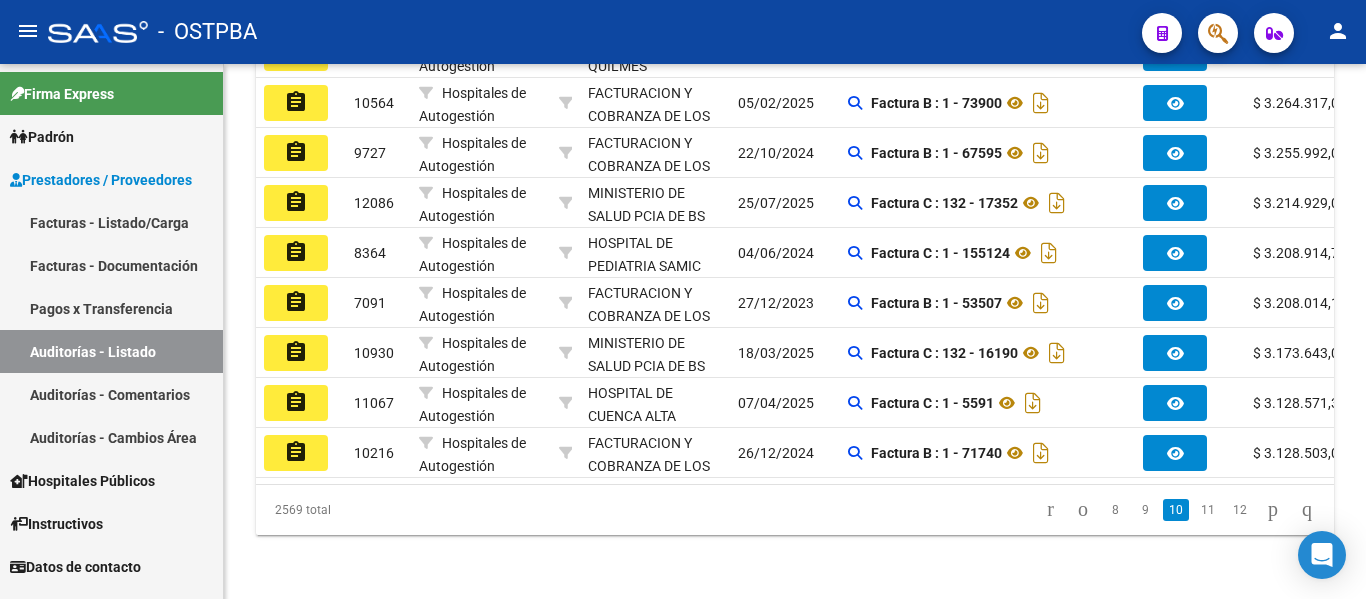 click on "11" 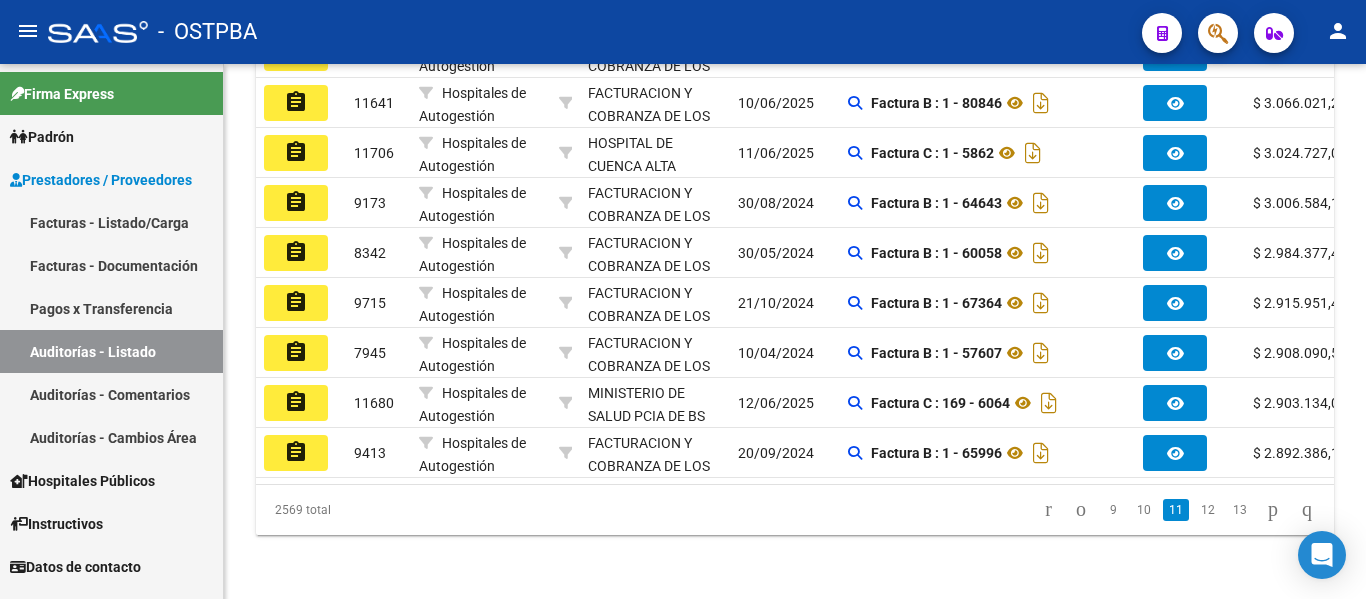 scroll, scrollTop: 703, scrollLeft: 0, axis: vertical 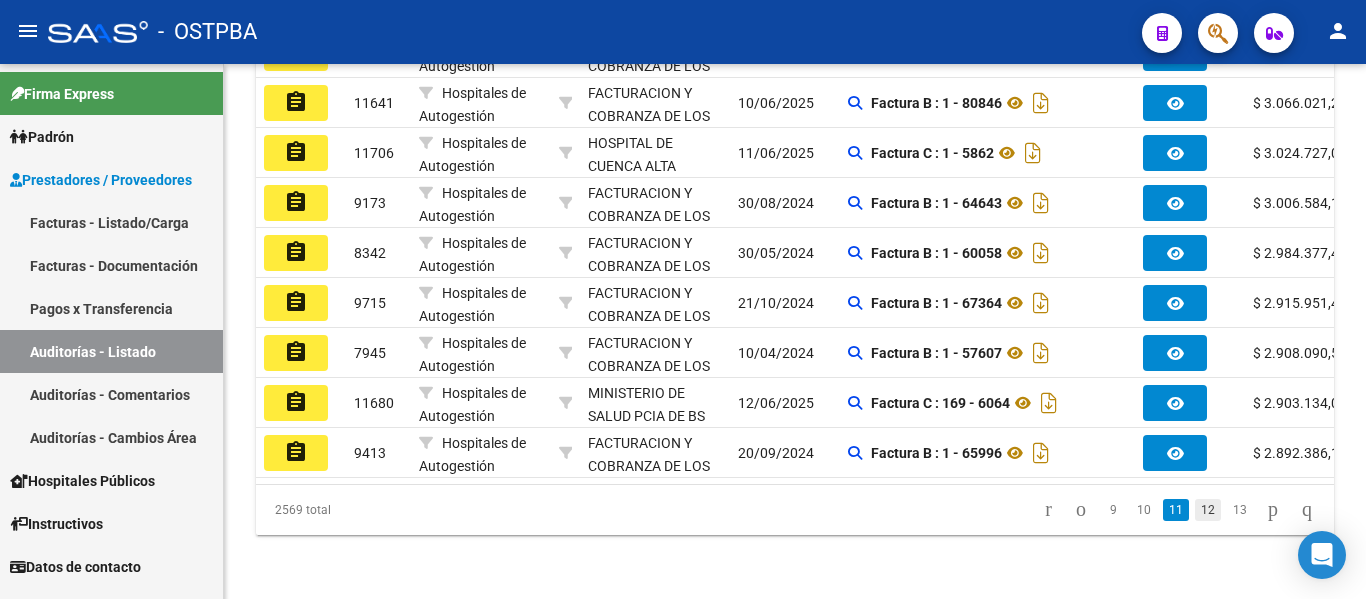 click on "12" 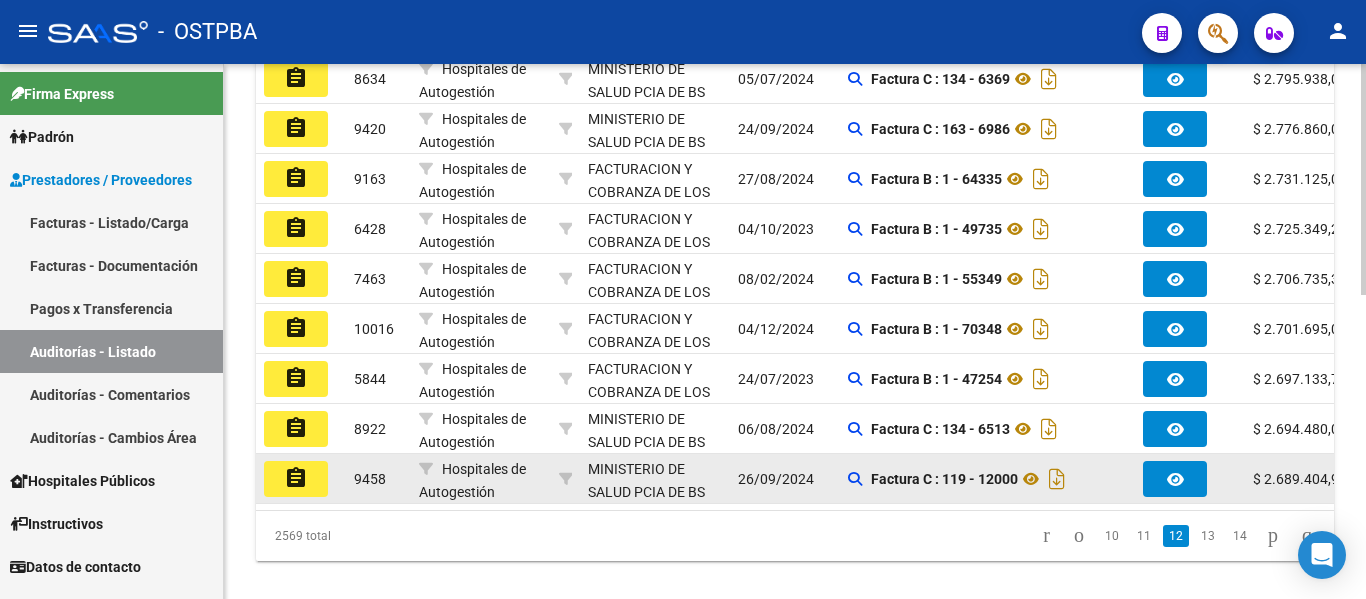 scroll, scrollTop: 703, scrollLeft: 0, axis: vertical 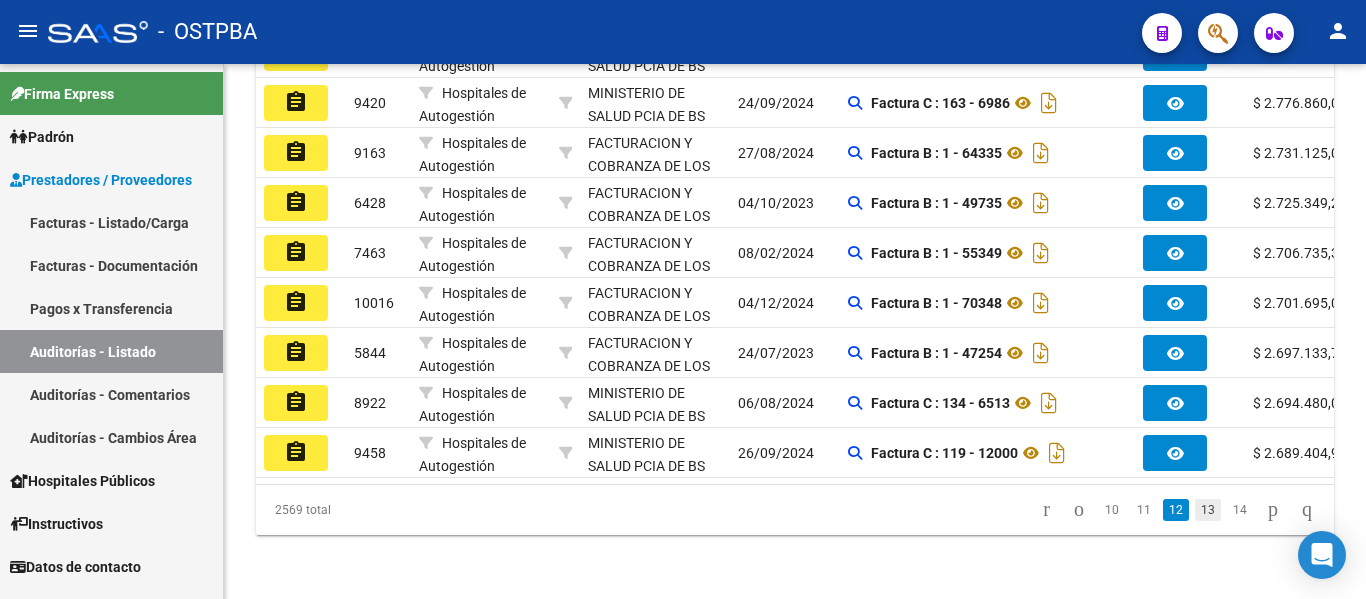 click on "13" 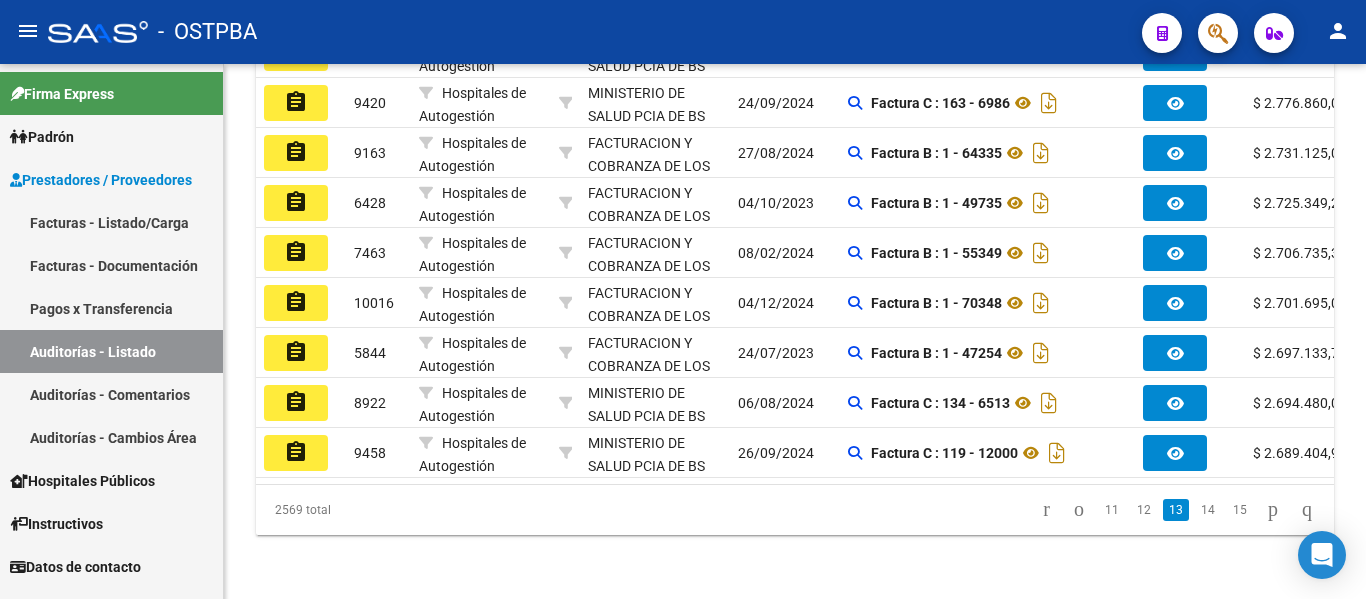 scroll, scrollTop: 703, scrollLeft: 0, axis: vertical 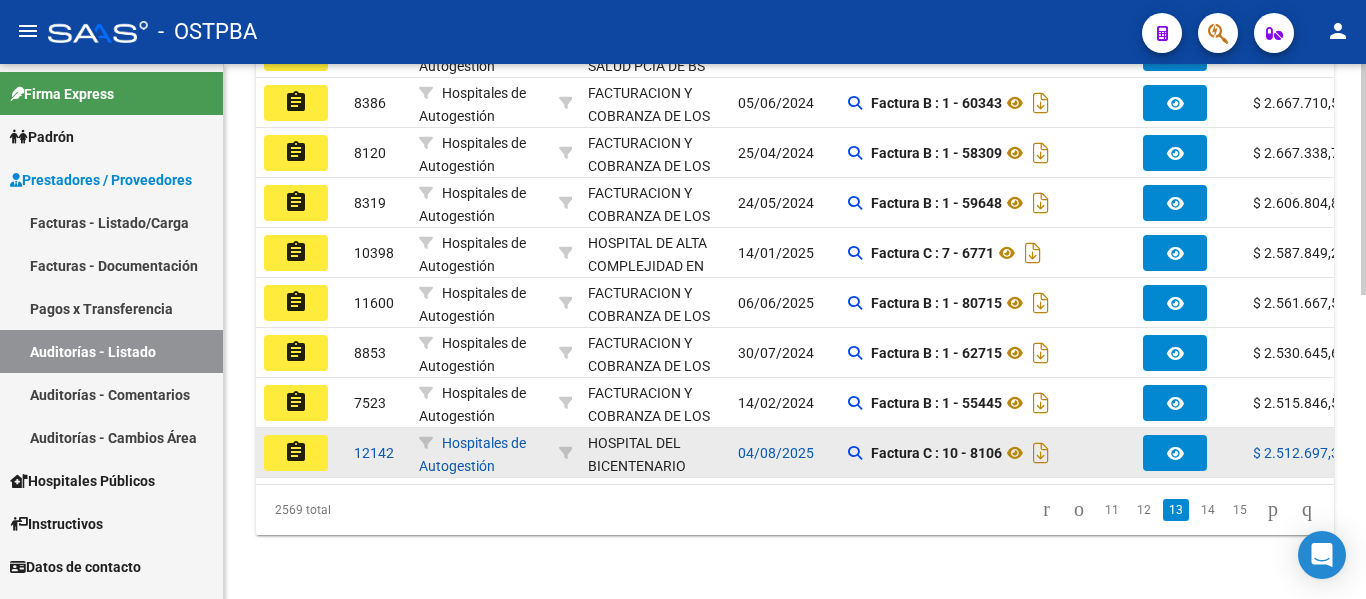 click on "assignment" 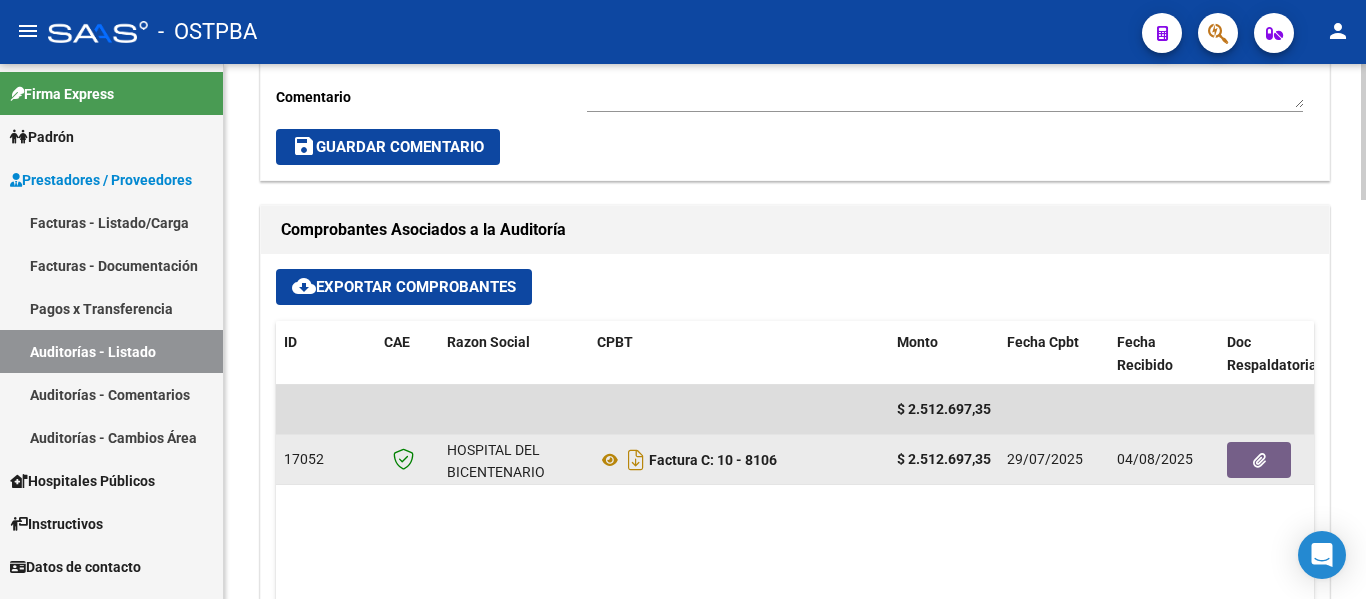 scroll, scrollTop: 800, scrollLeft: 0, axis: vertical 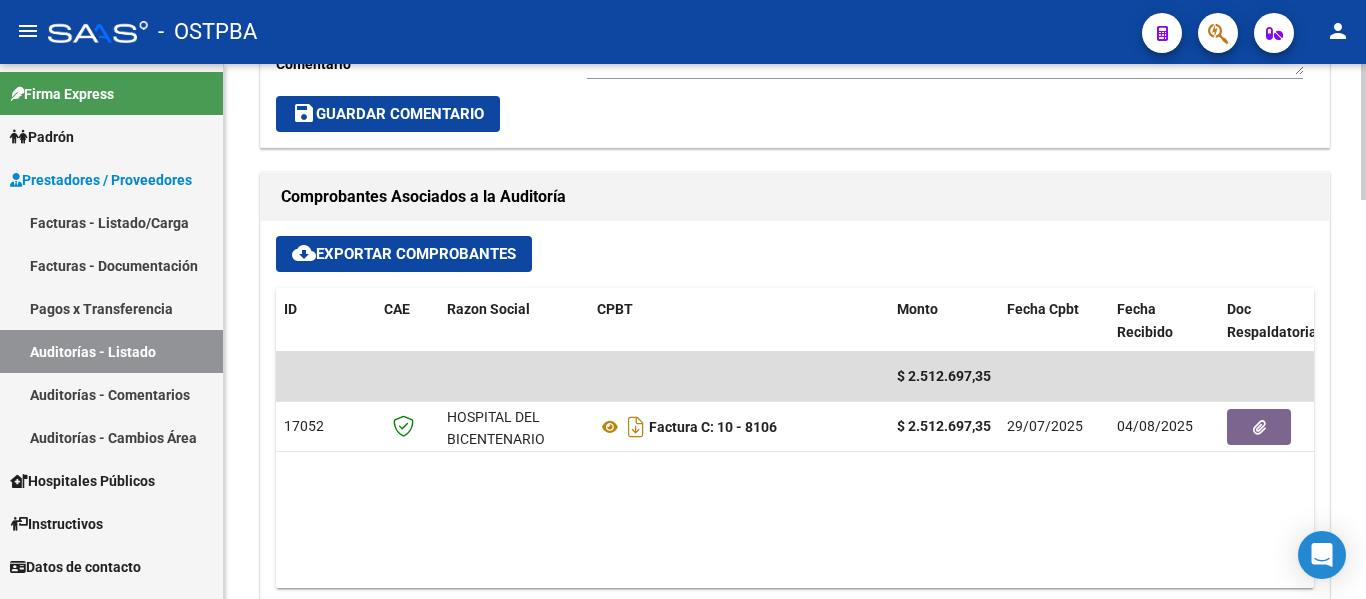click on "$ 2.512.697,35 17052 HOSPITAL DEL BICENTENARIO ESTEBAN ECHEVERRIA Factura C: 10 - 8106 $ 2.512.697,35 [DATE] [DATE] [DATE] Gabriela Antognoli - [EMAIL]" 